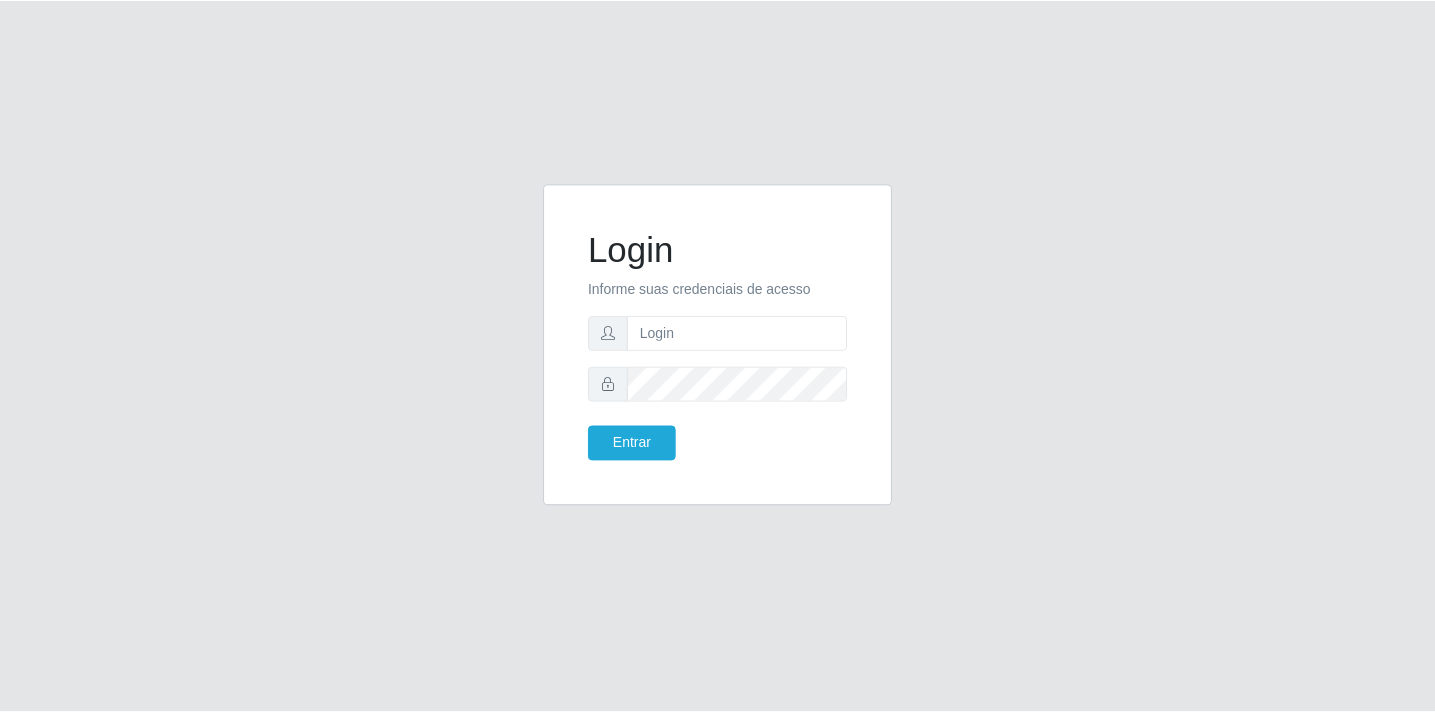 scroll, scrollTop: 0, scrollLeft: 0, axis: both 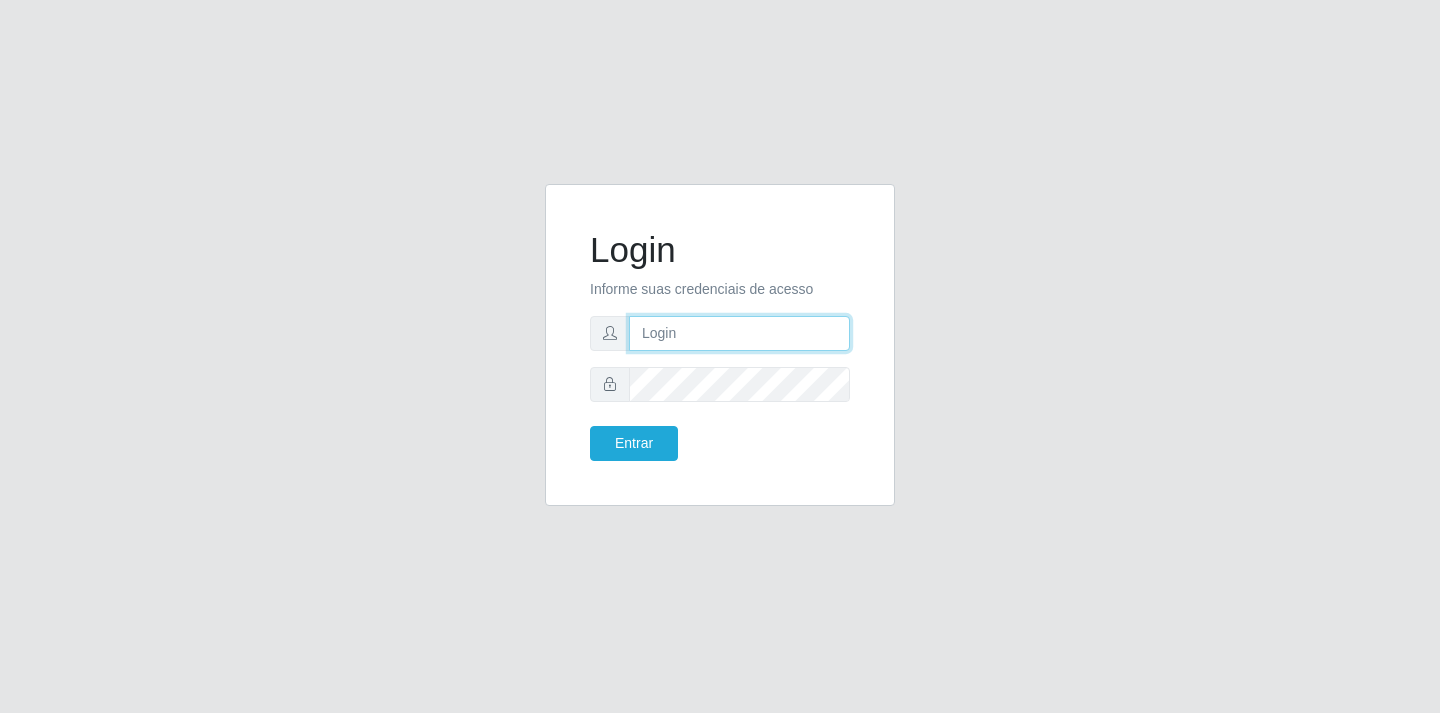 click at bounding box center [739, 333] 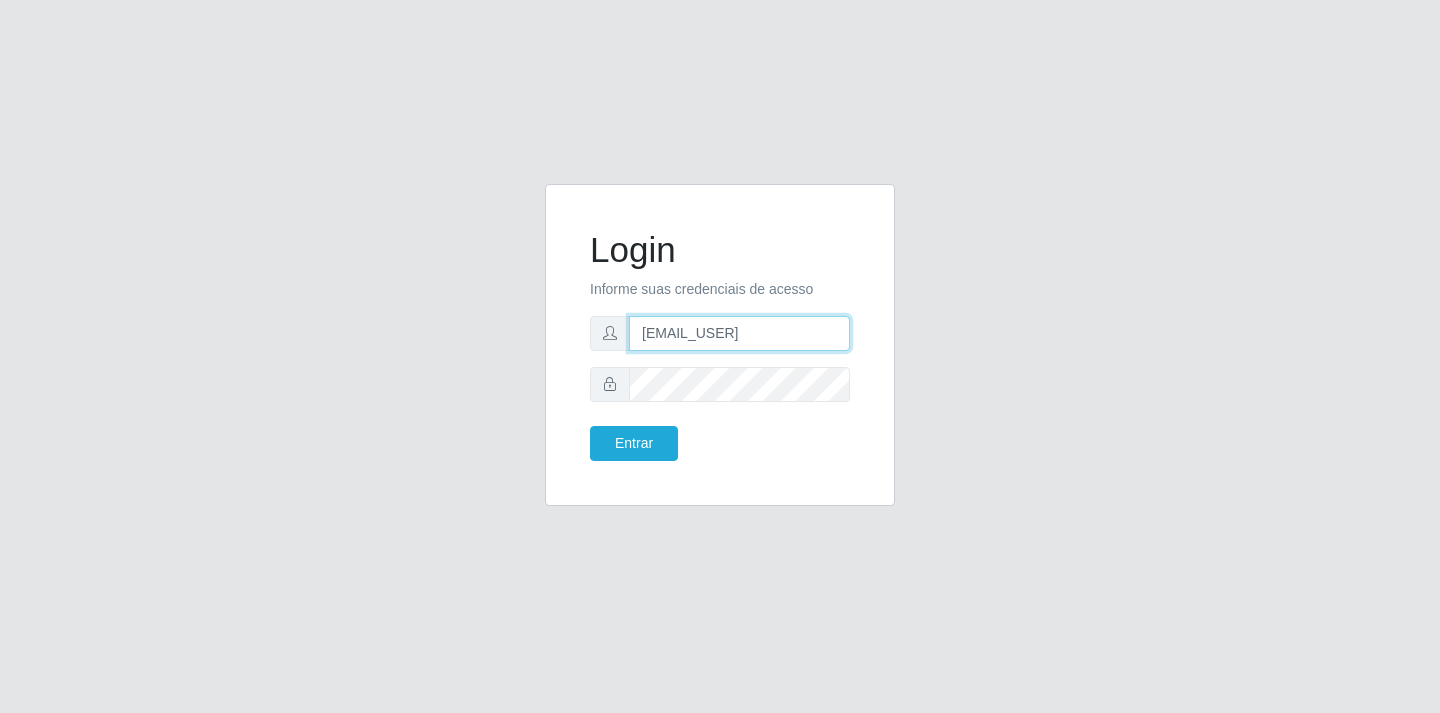 type on "[EMAIL_USER]" 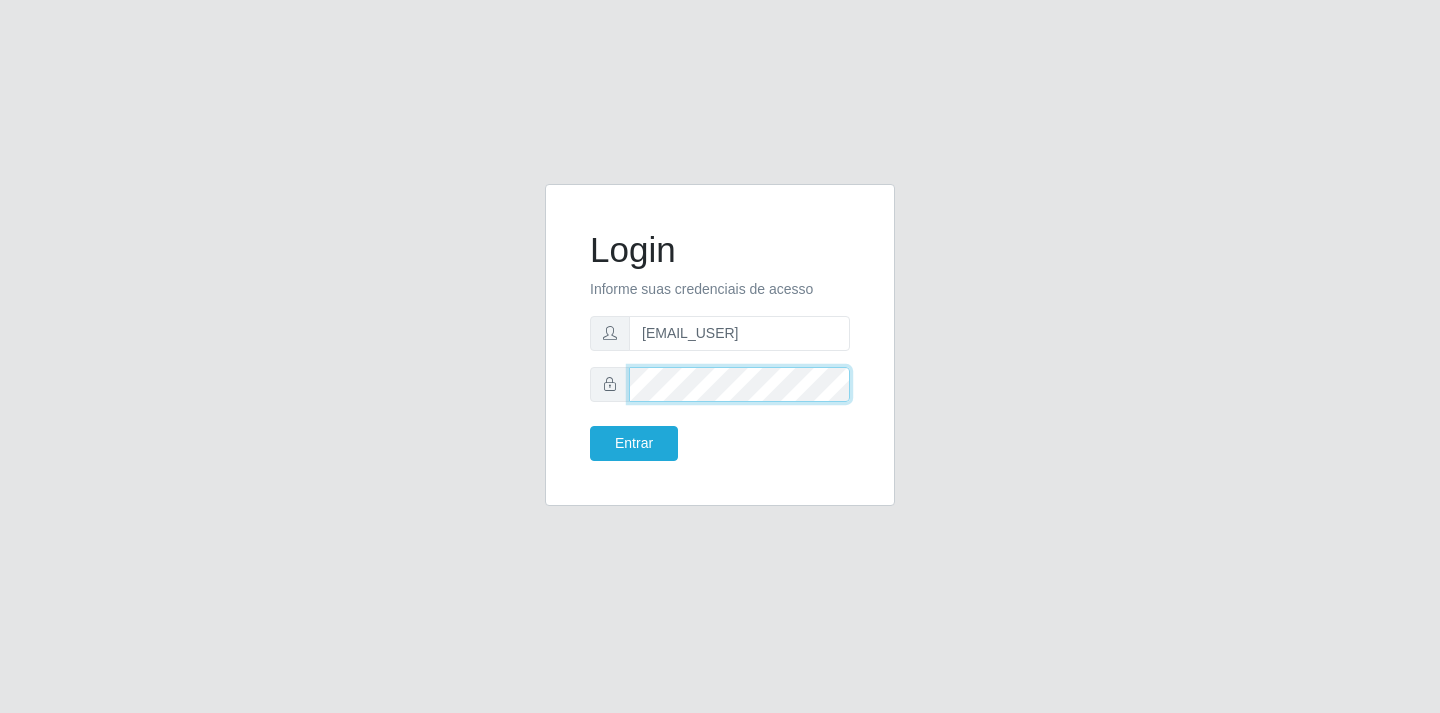 click on "Entrar" at bounding box center [634, 443] 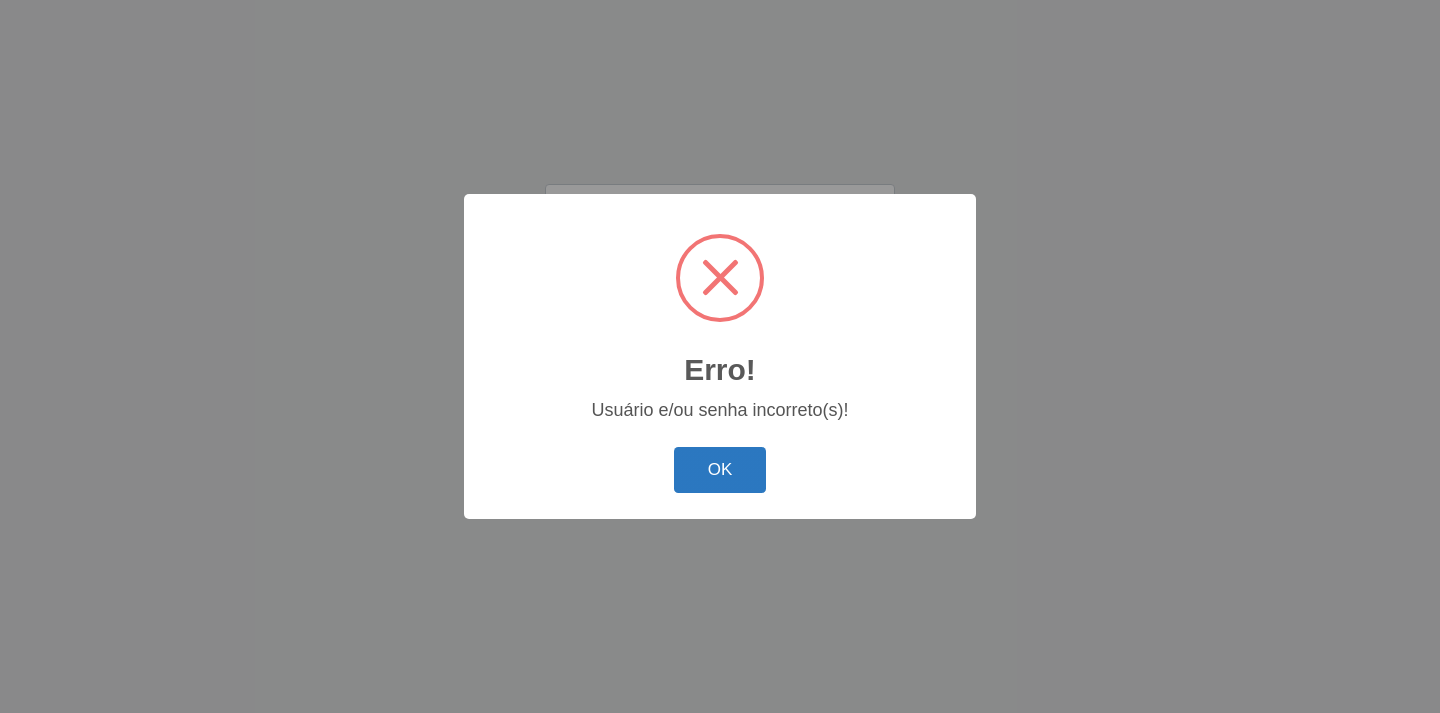 click on "OK" at bounding box center (720, 470) 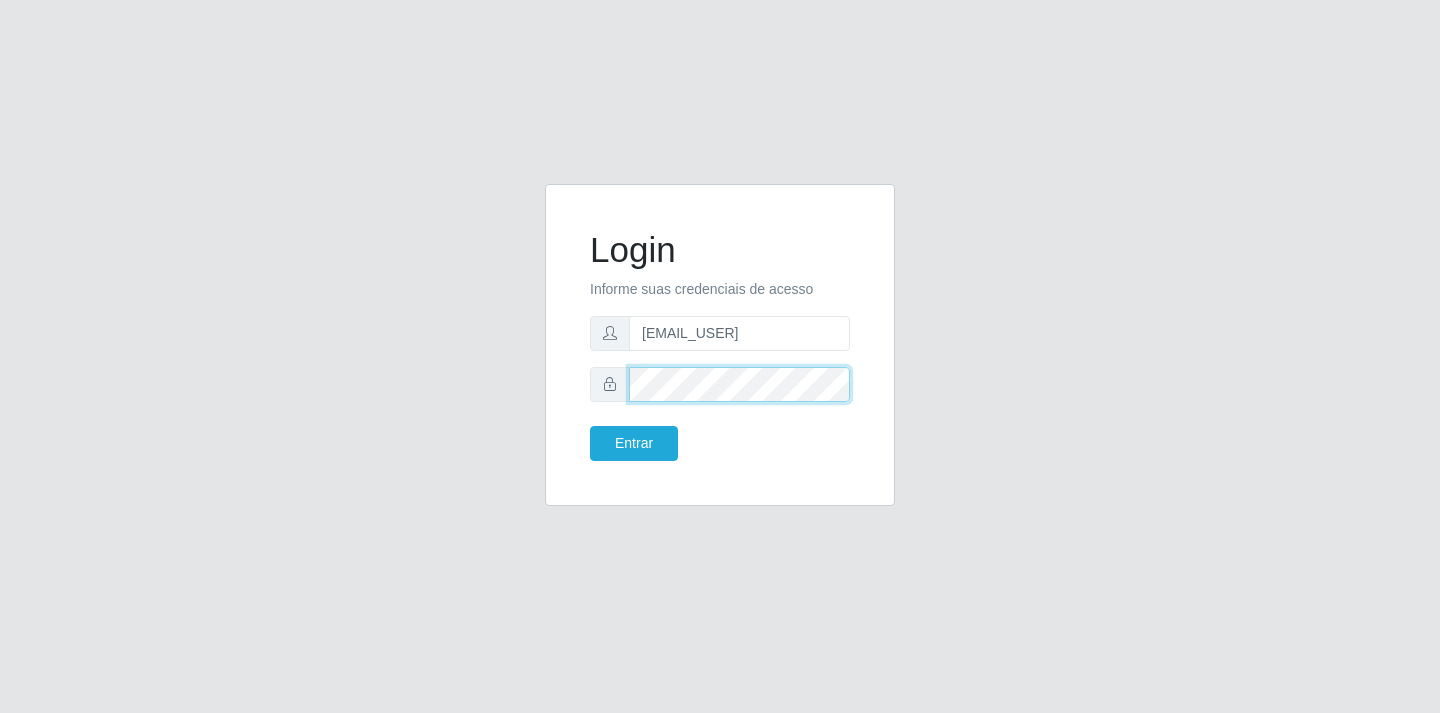 click on "Login Informe suas credenciais de acesso [EMAIL_USER] Entrar" at bounding box center [720, 345] 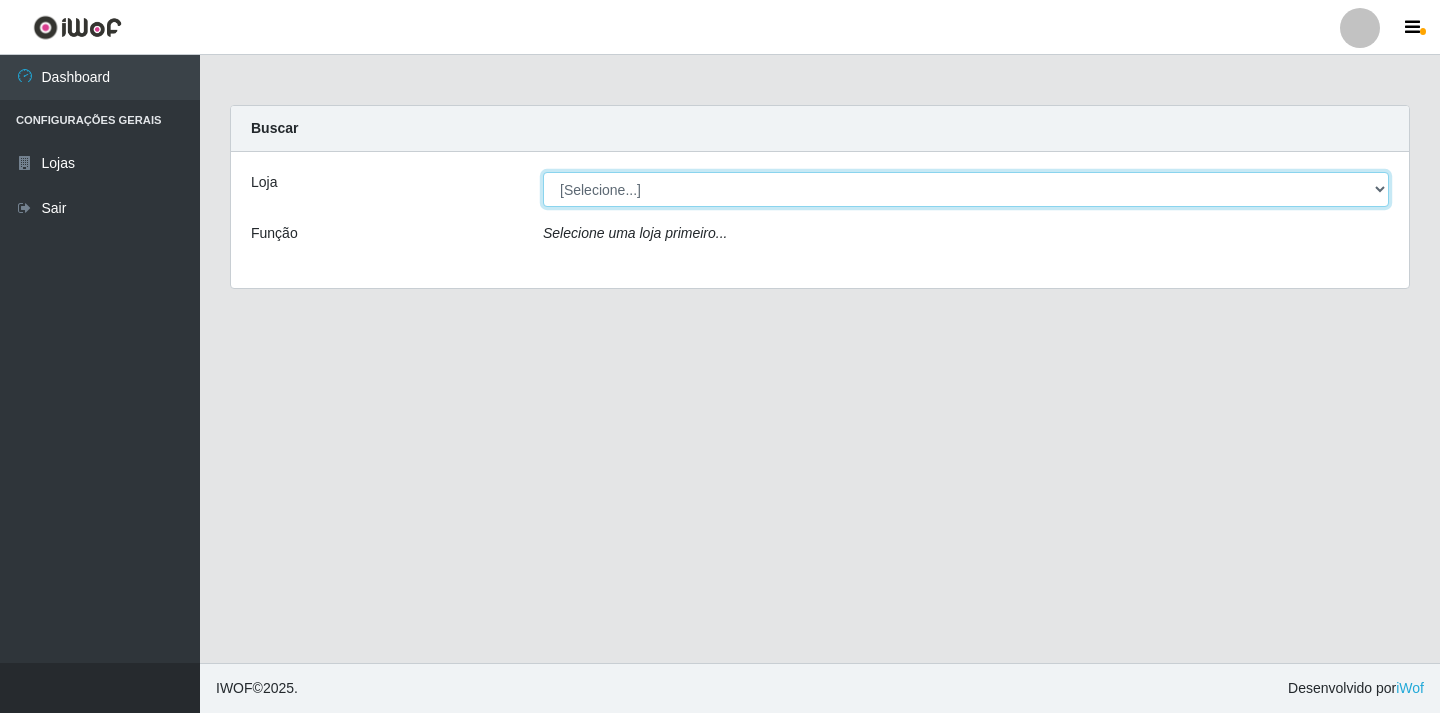click on "SuperFácil Atacado - [CITY]" at bounding box center [966, 189] 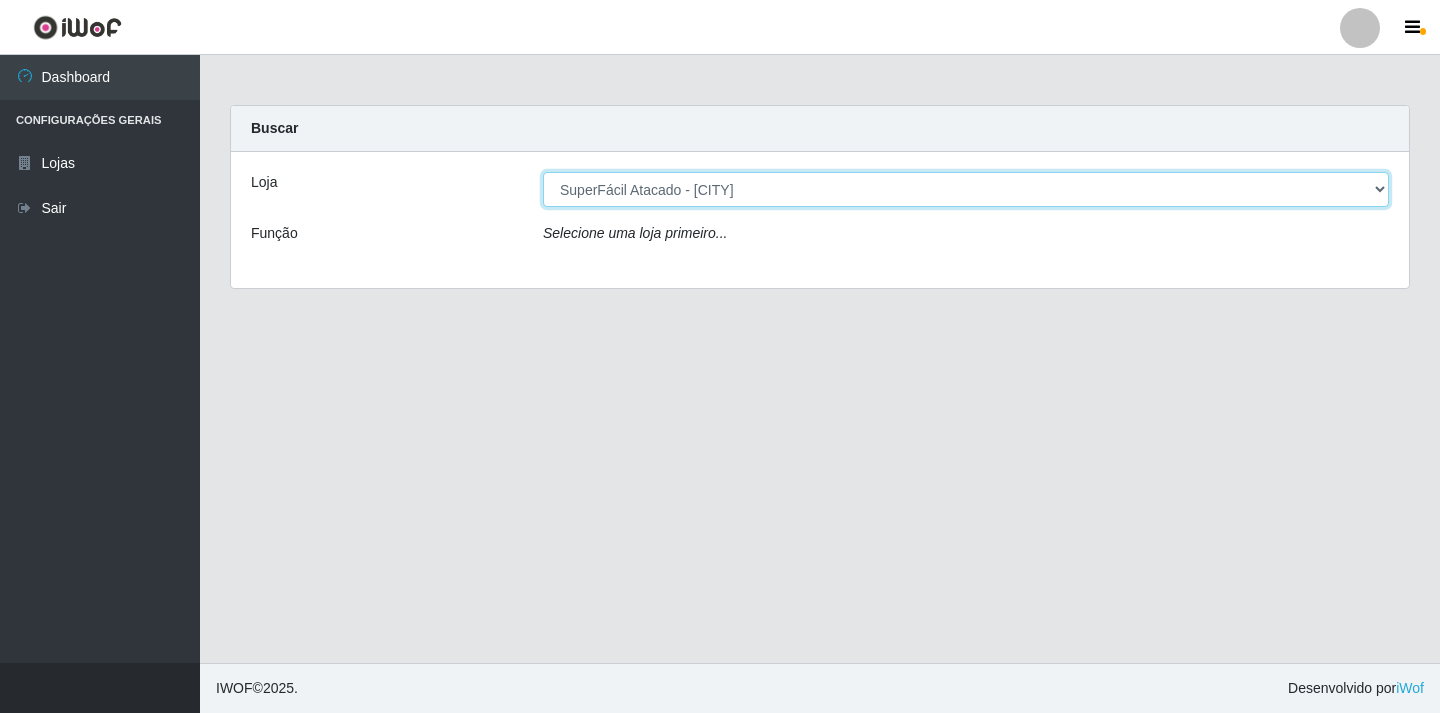 click on "SuperFácil Atacado - [CITY]" at bounding box center (966, 189) 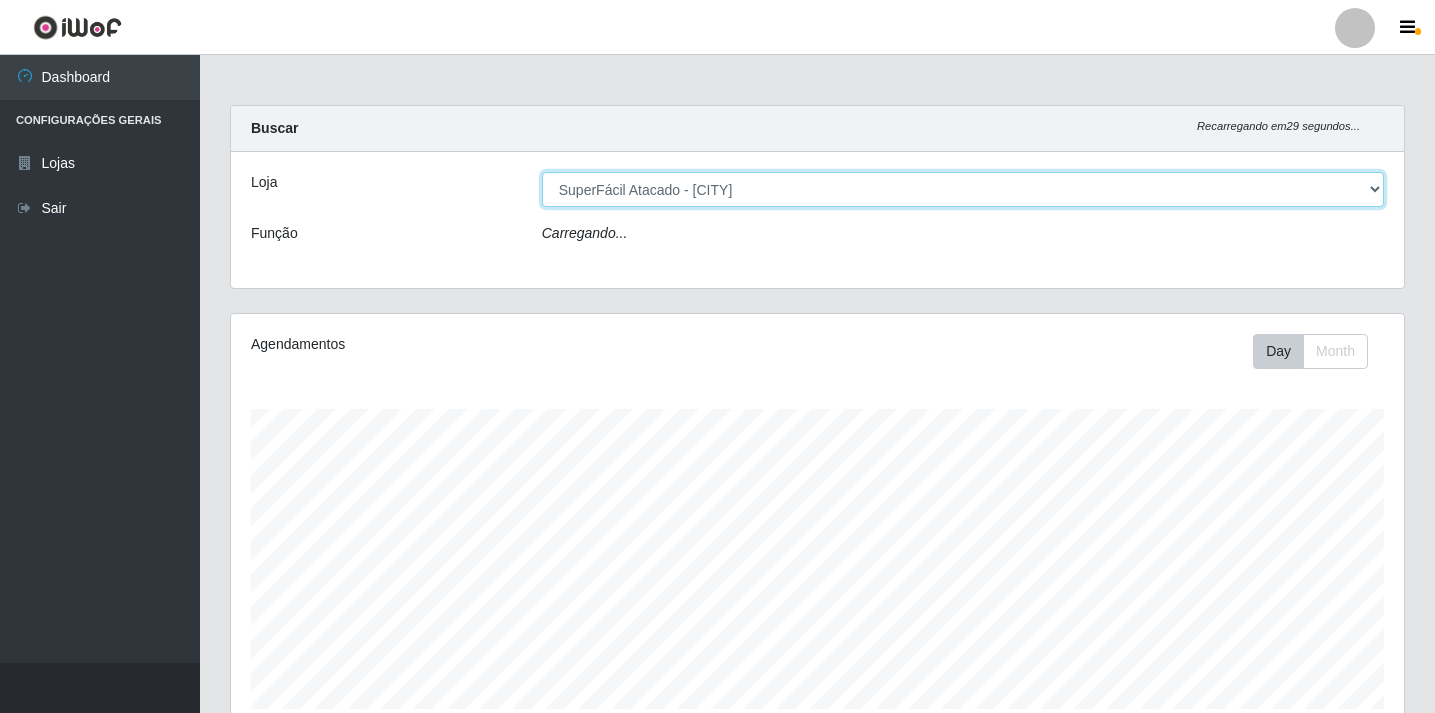 scroll, scrollTop: 999585, scrollLeft: 998827, axis: both 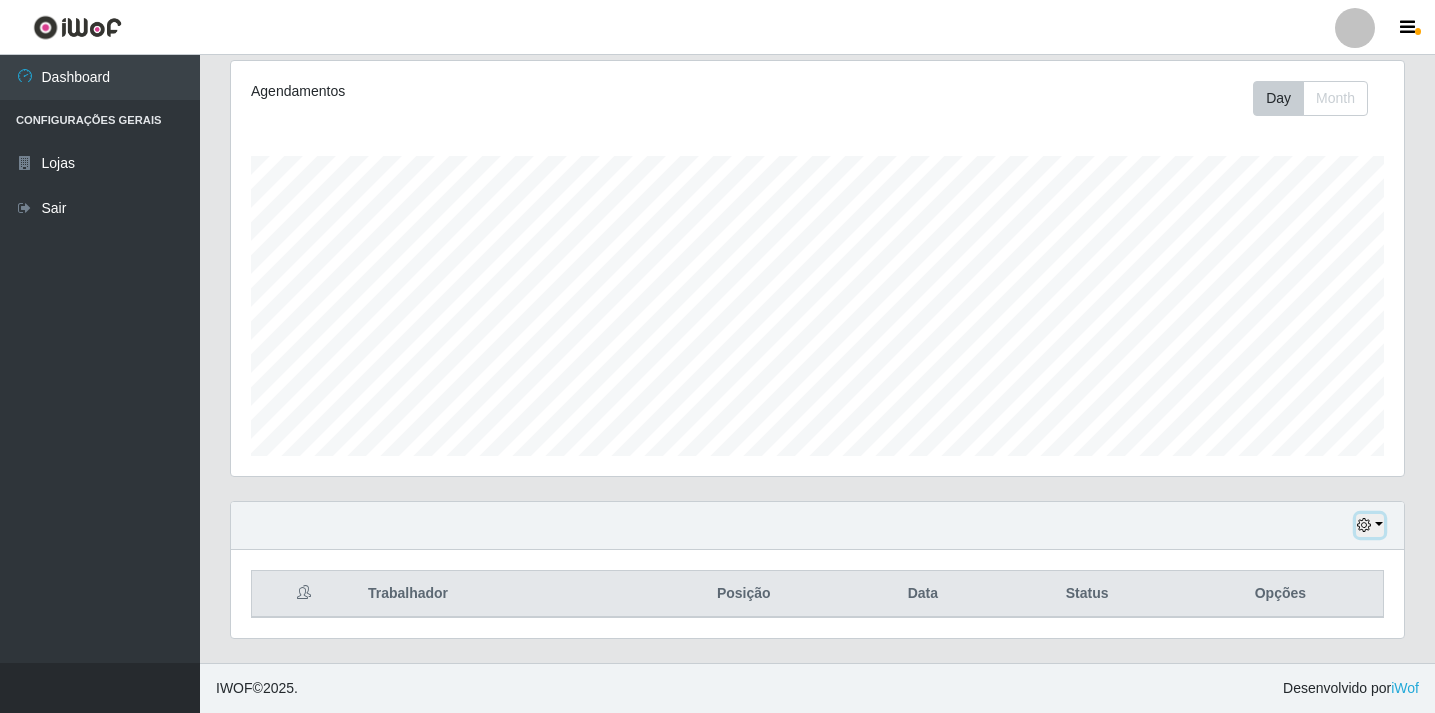 click at bounding box center [1370, 525] 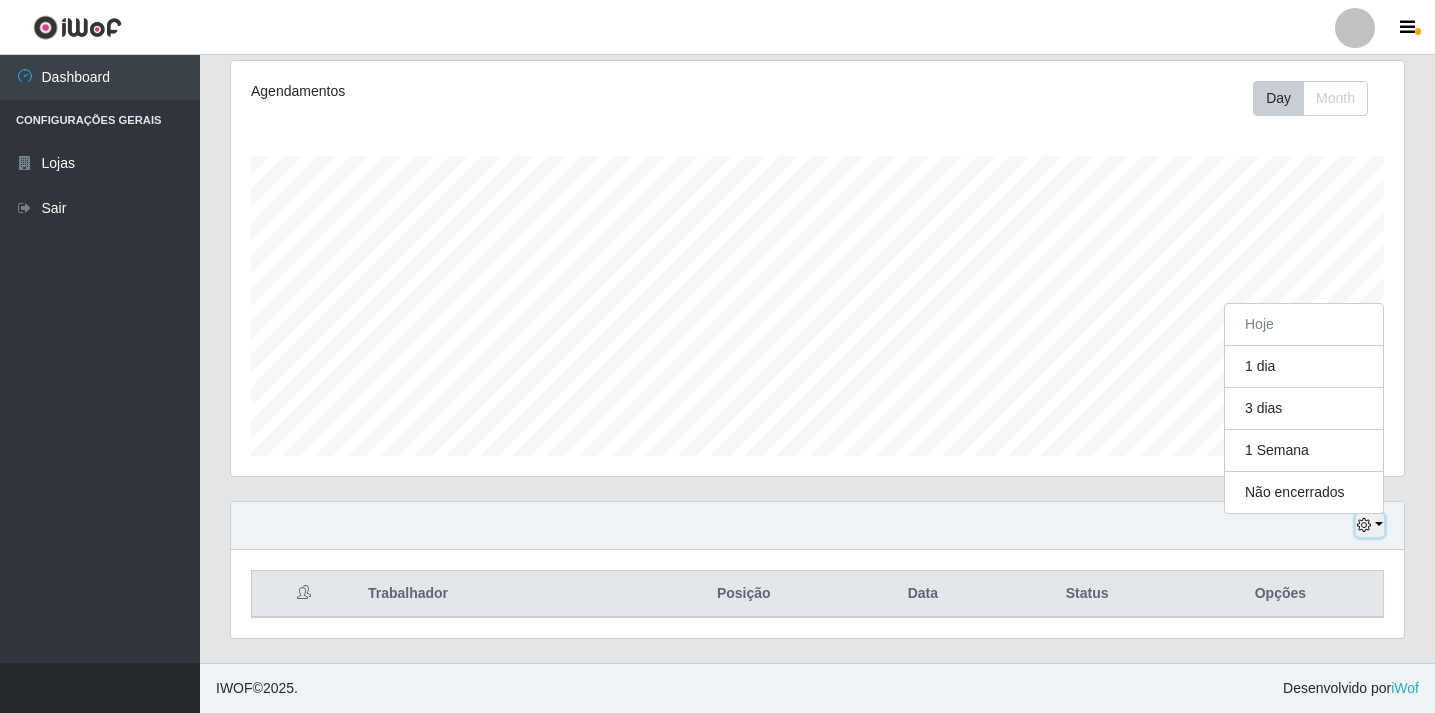 scroll, scrollTop: 415, scrollLeft: 1173, axis: both 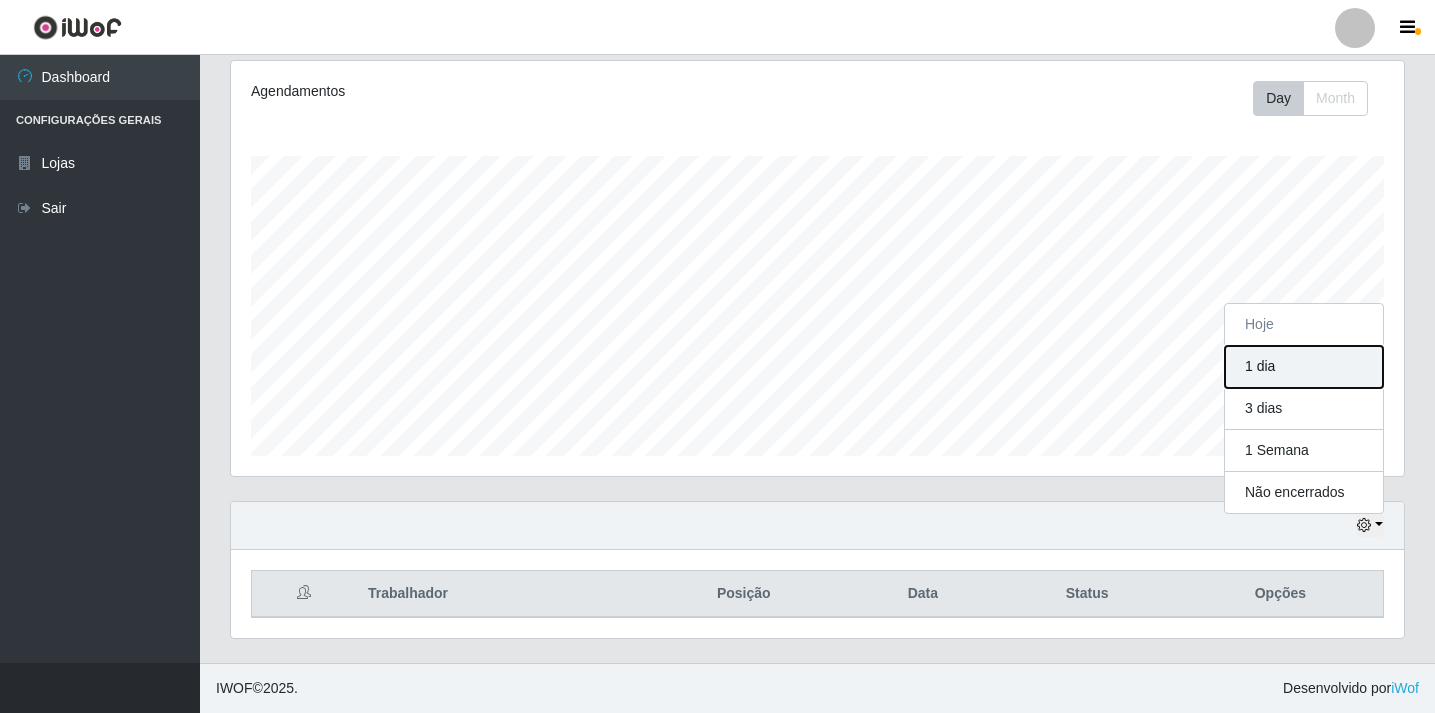click on "1 dia" at bounding box center [1304, 367] 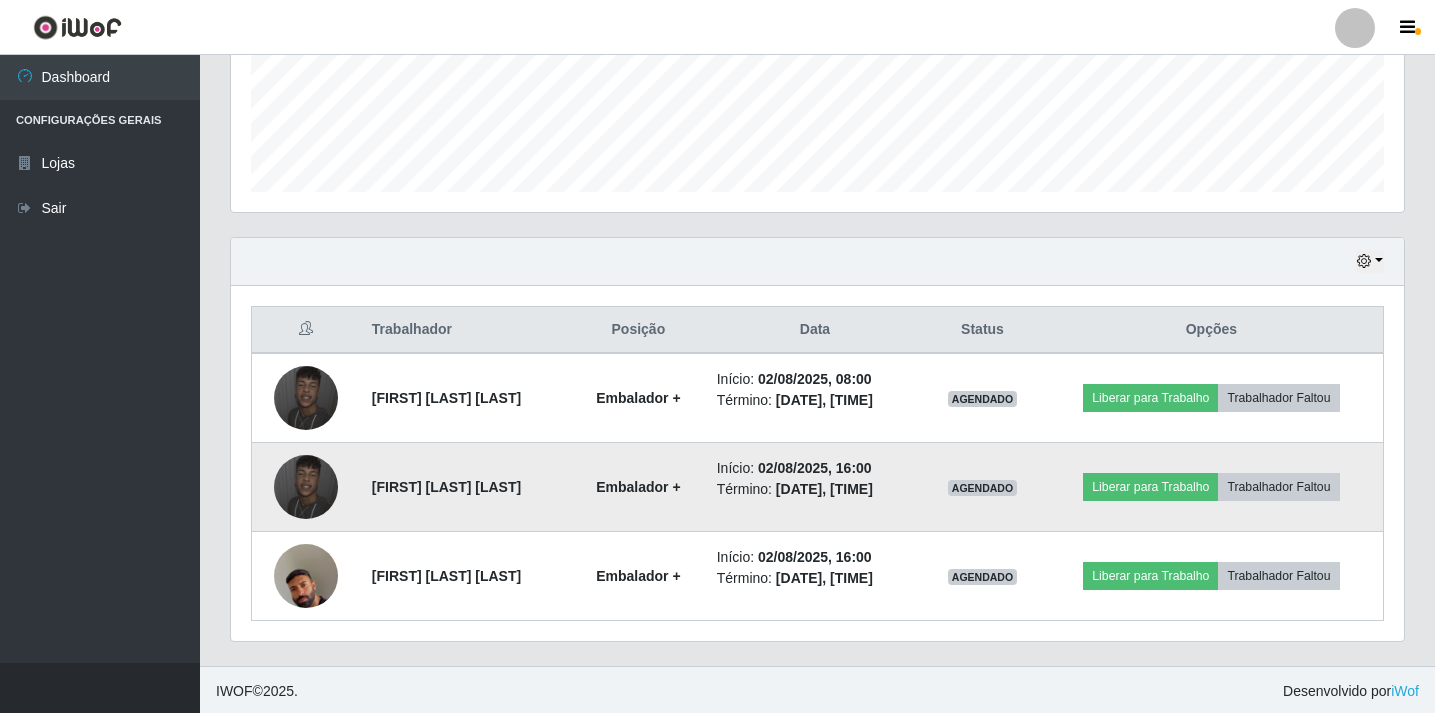 scroll, scrollTop: 526, scrollLeft: 0, axis: vertical 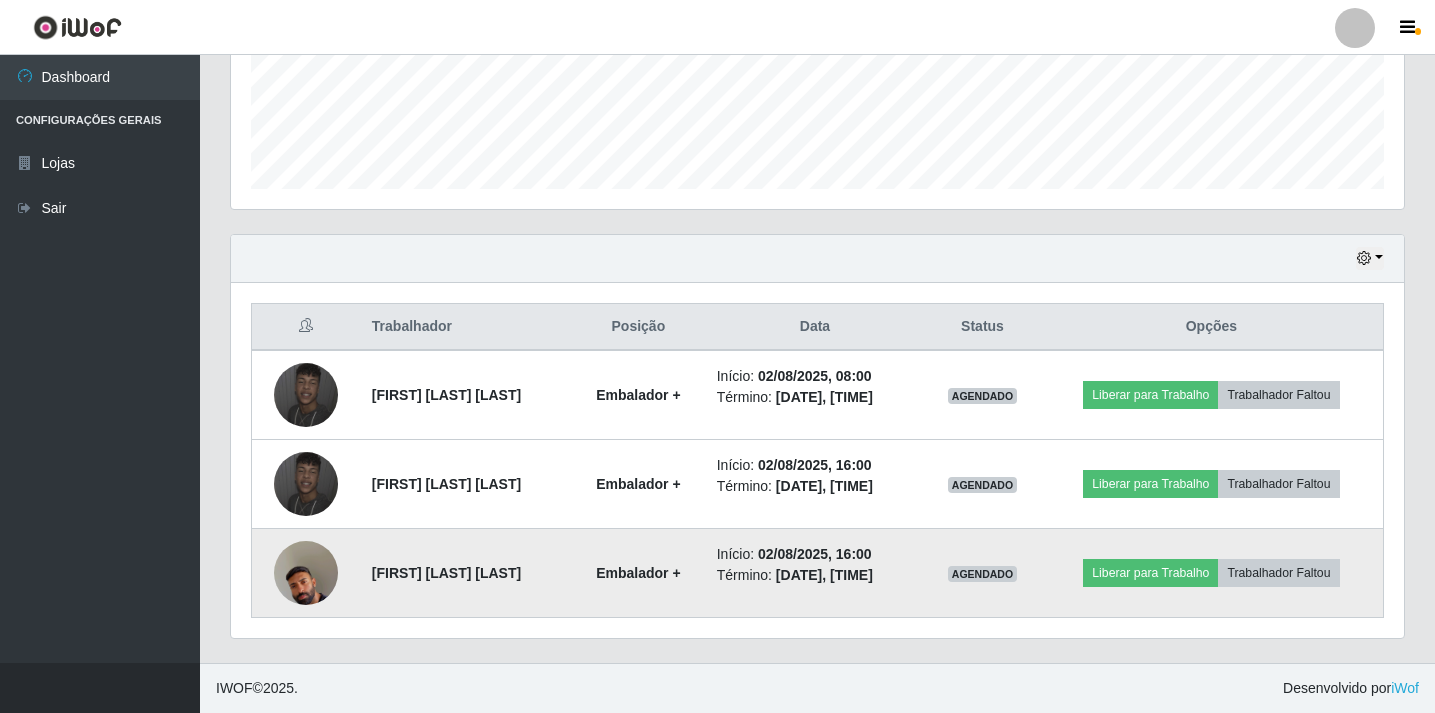 click at bounding box center (306, 573) 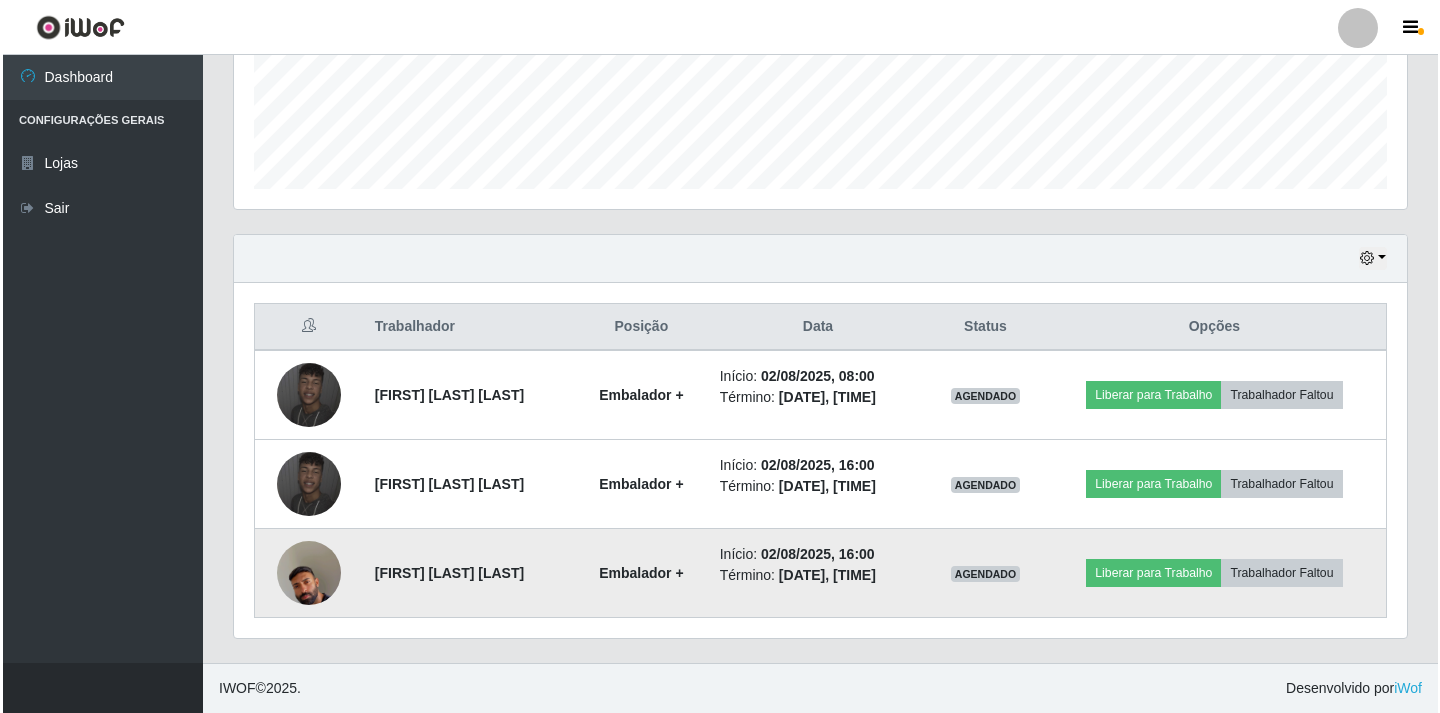 scroll, scrollTop: 415, scrollLeft: 1163, axis: both 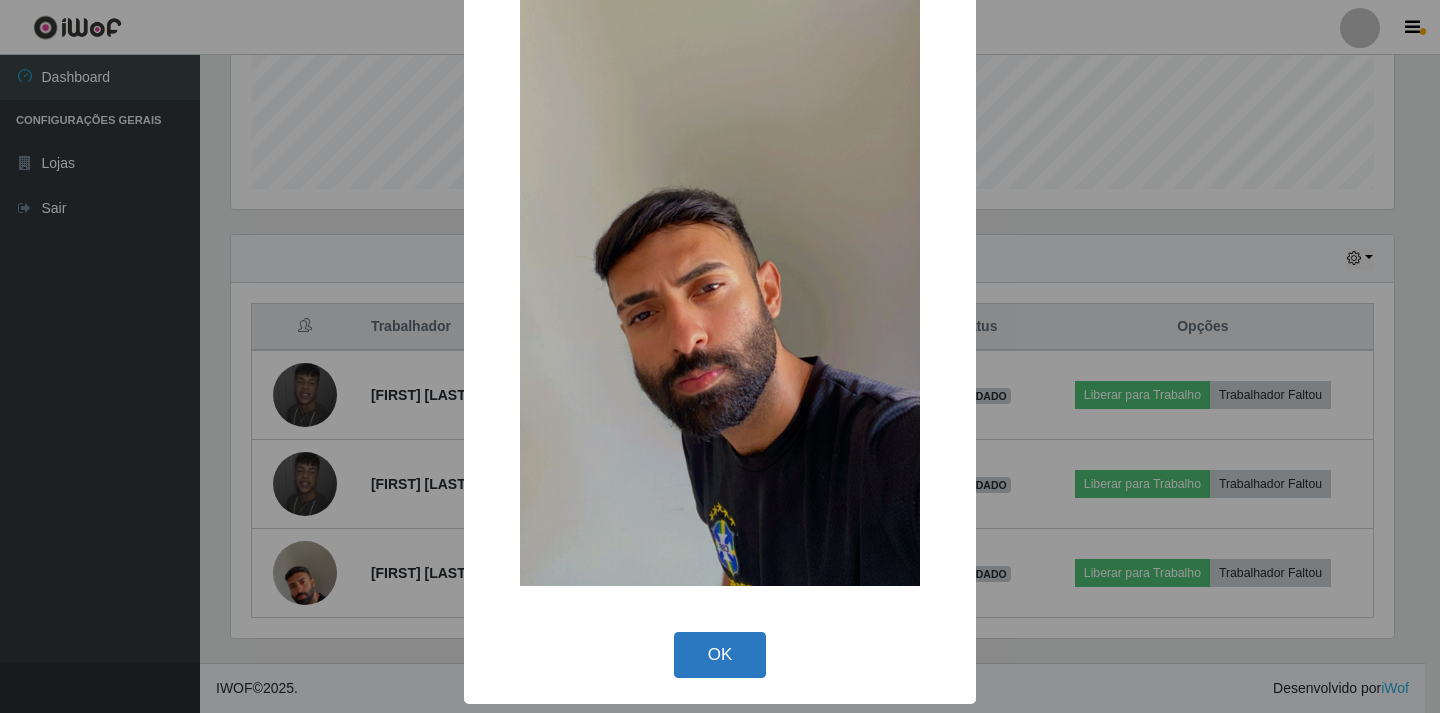click on "OK" at bounding box center [720, 655] 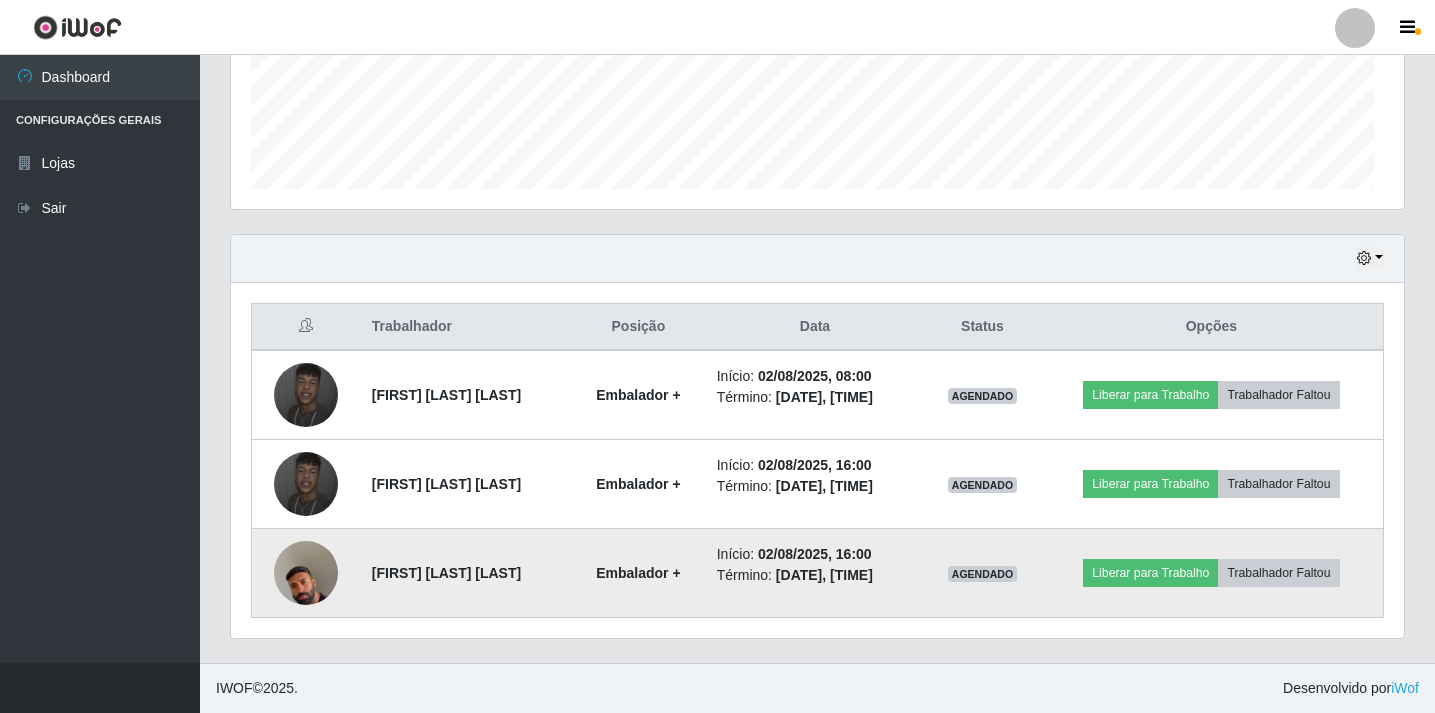 scroll, scrollTop: 999585, scrollLeft: 998827, axis: both 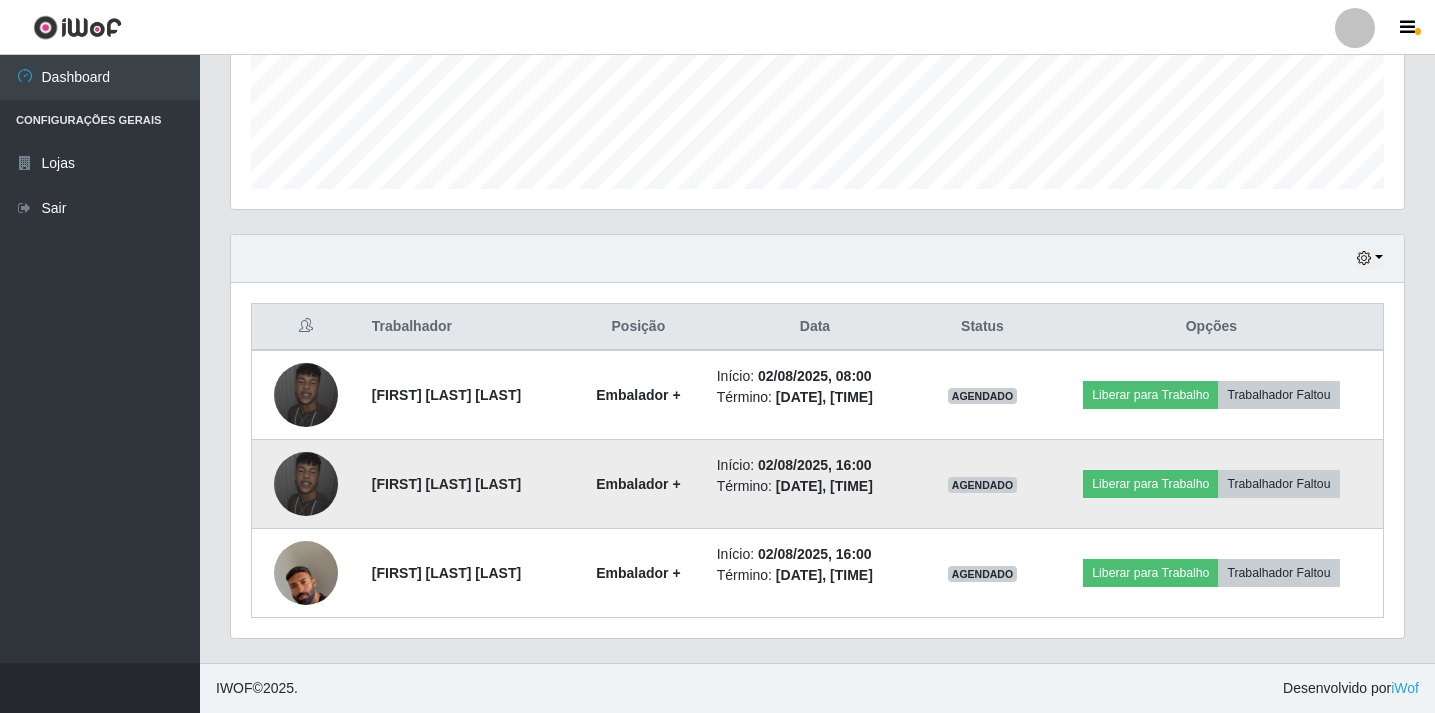 click at bounding box center (306, 484) 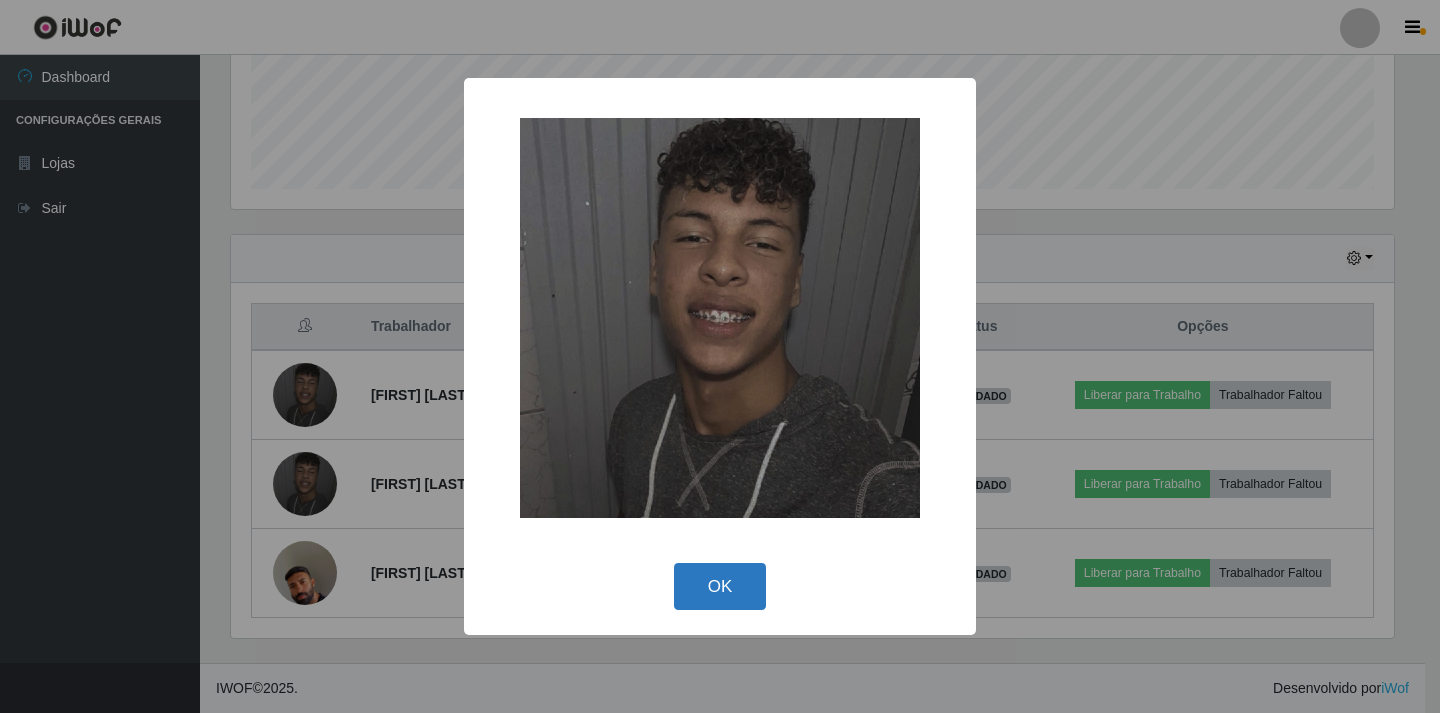 click on "OK" at bounding box center (720, 586) 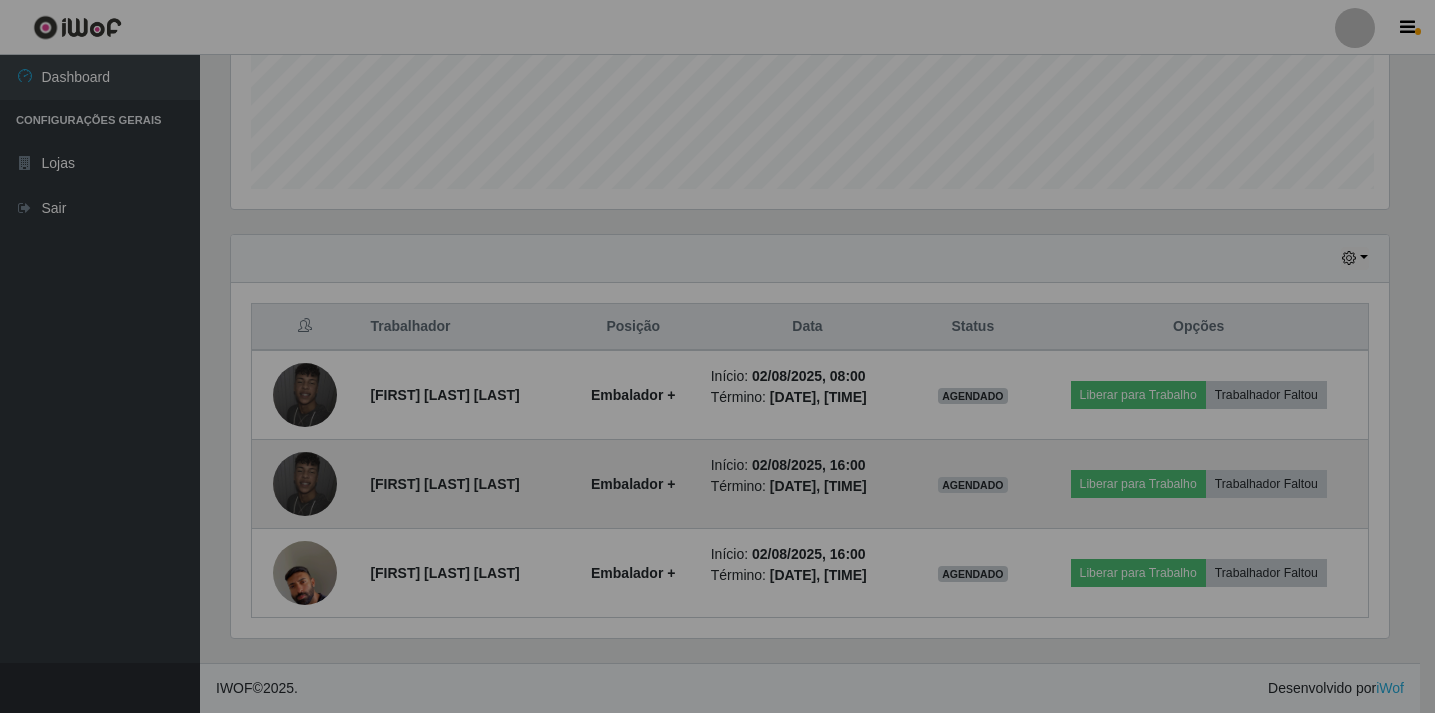 scroll, scrollTop: 999585, scrollLeft: 998827, axis: both 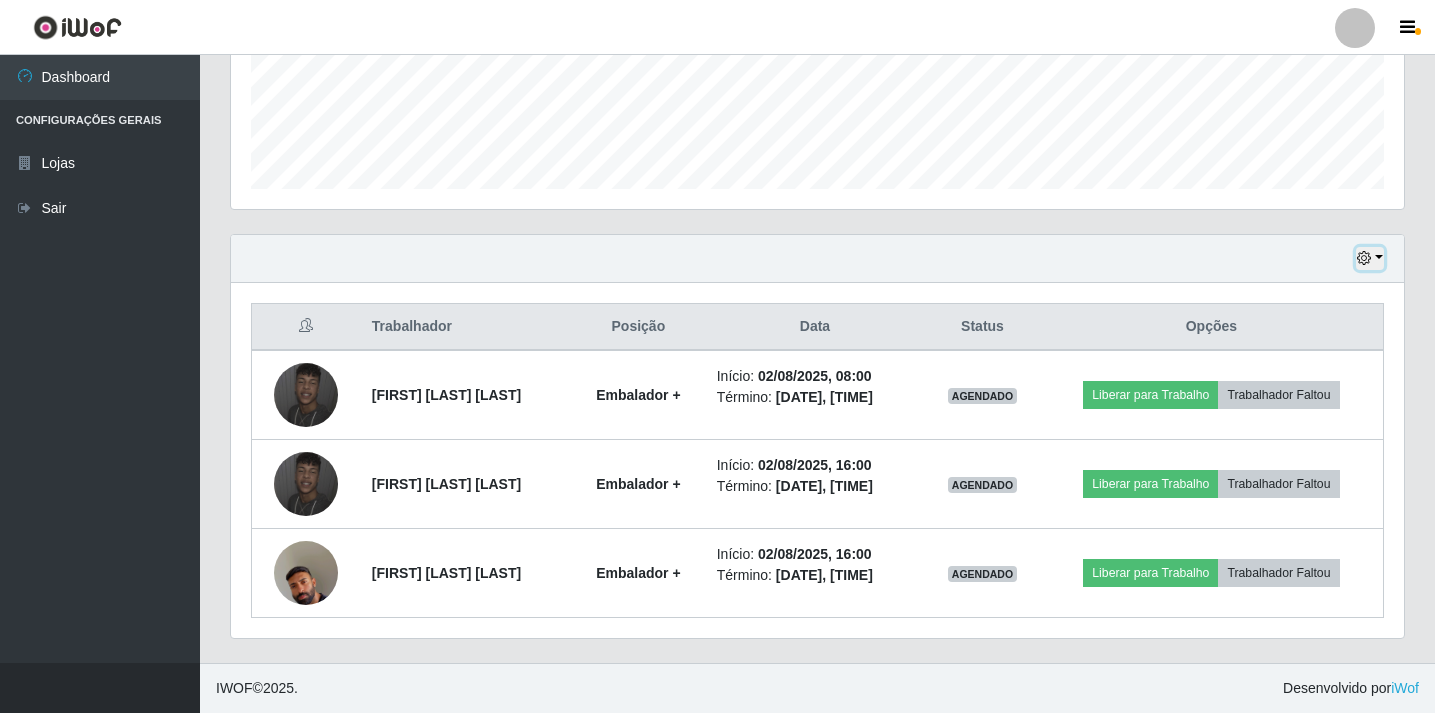 click at bounding box center [1370, 258] 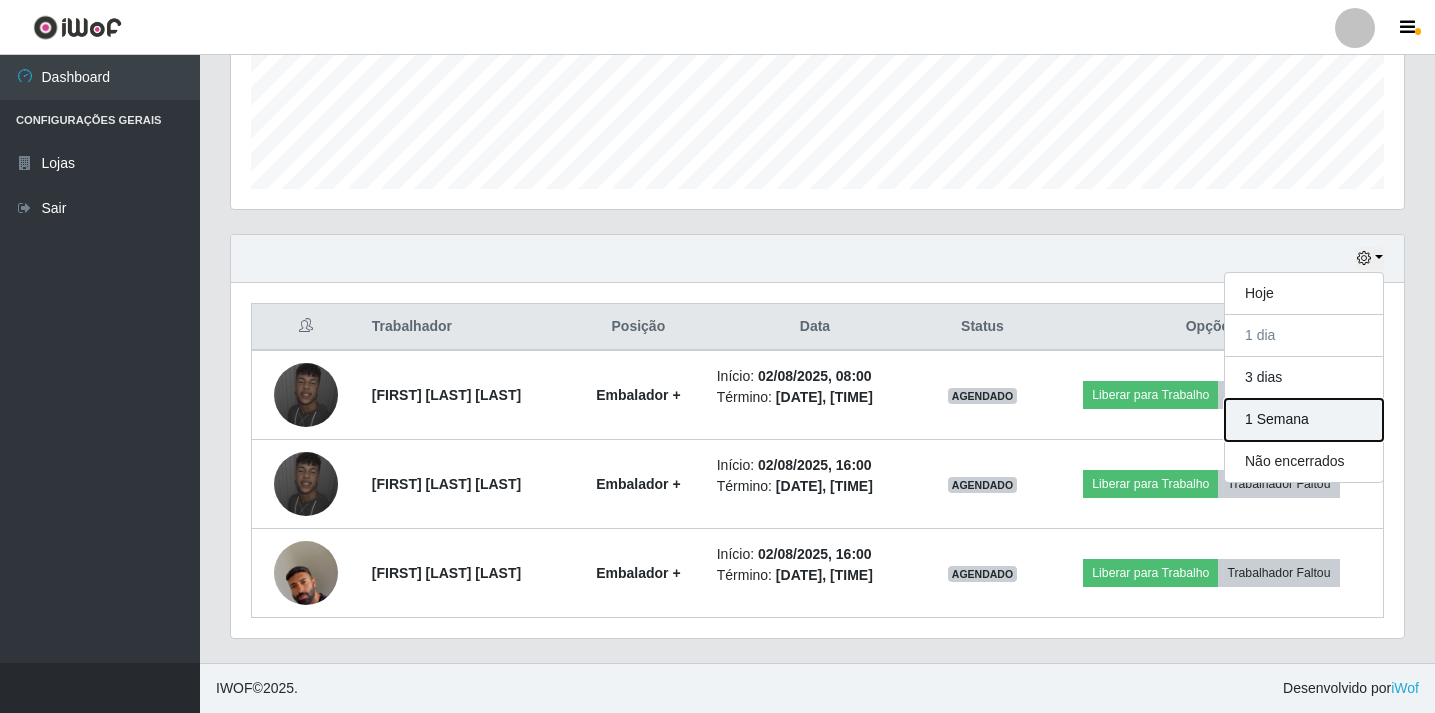 click on "1 Semana" at bounding box center [1304, 420] 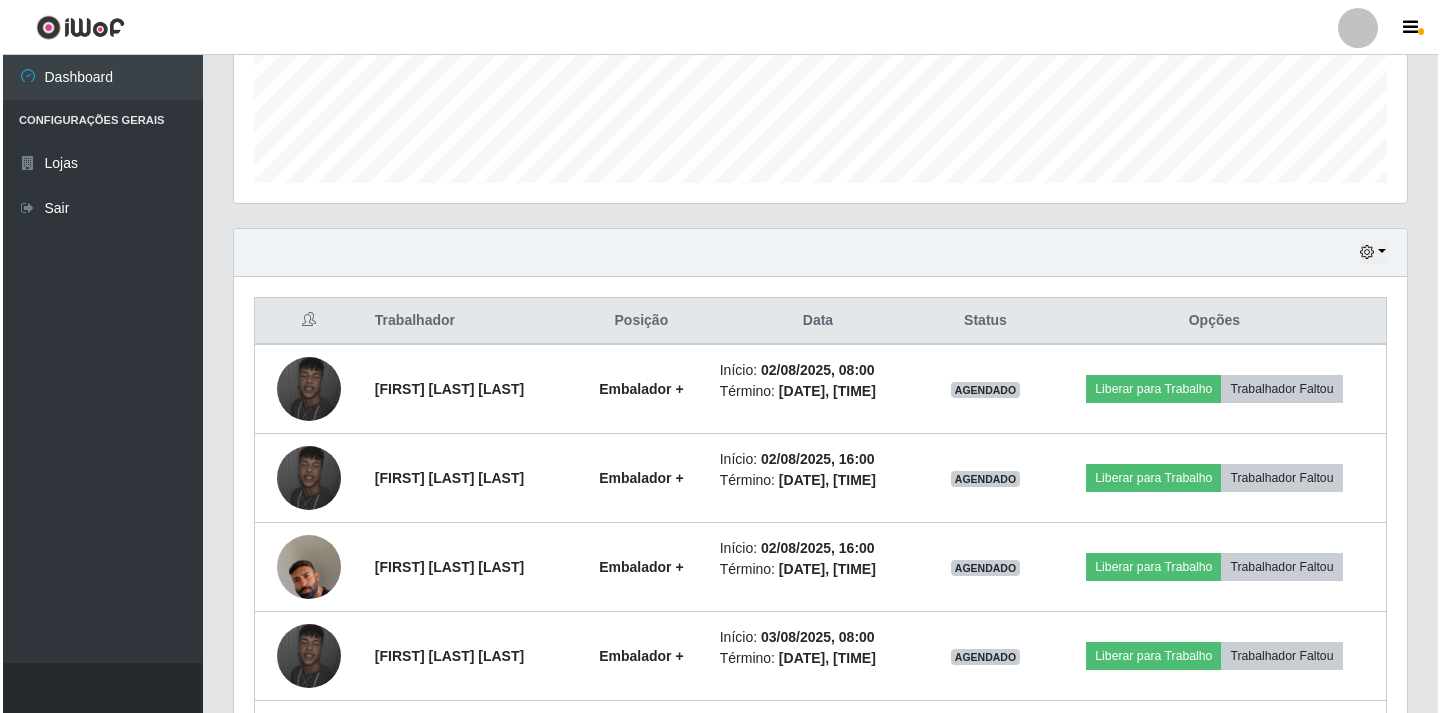 scroll, scrollTop: 971, scrollLeft: 0, axis: vertical 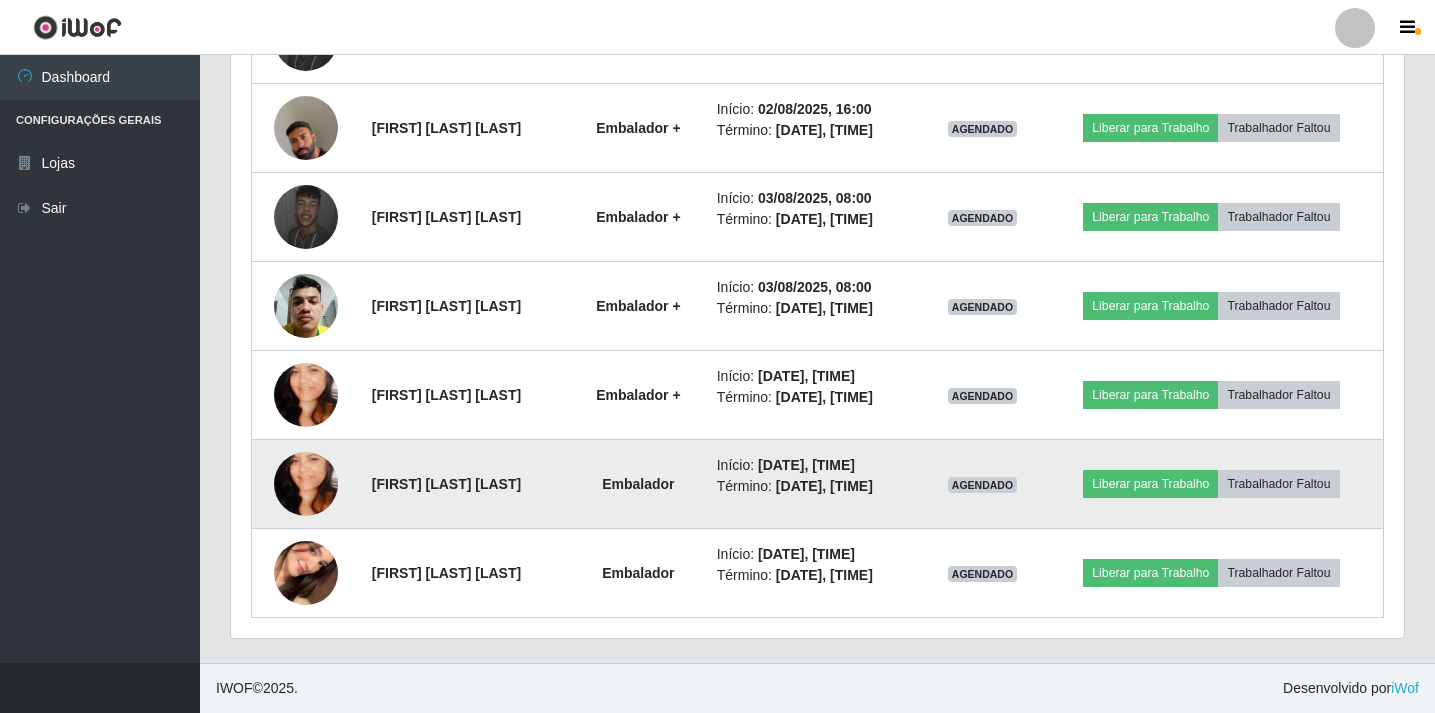 click at bounding box center [306, 484] 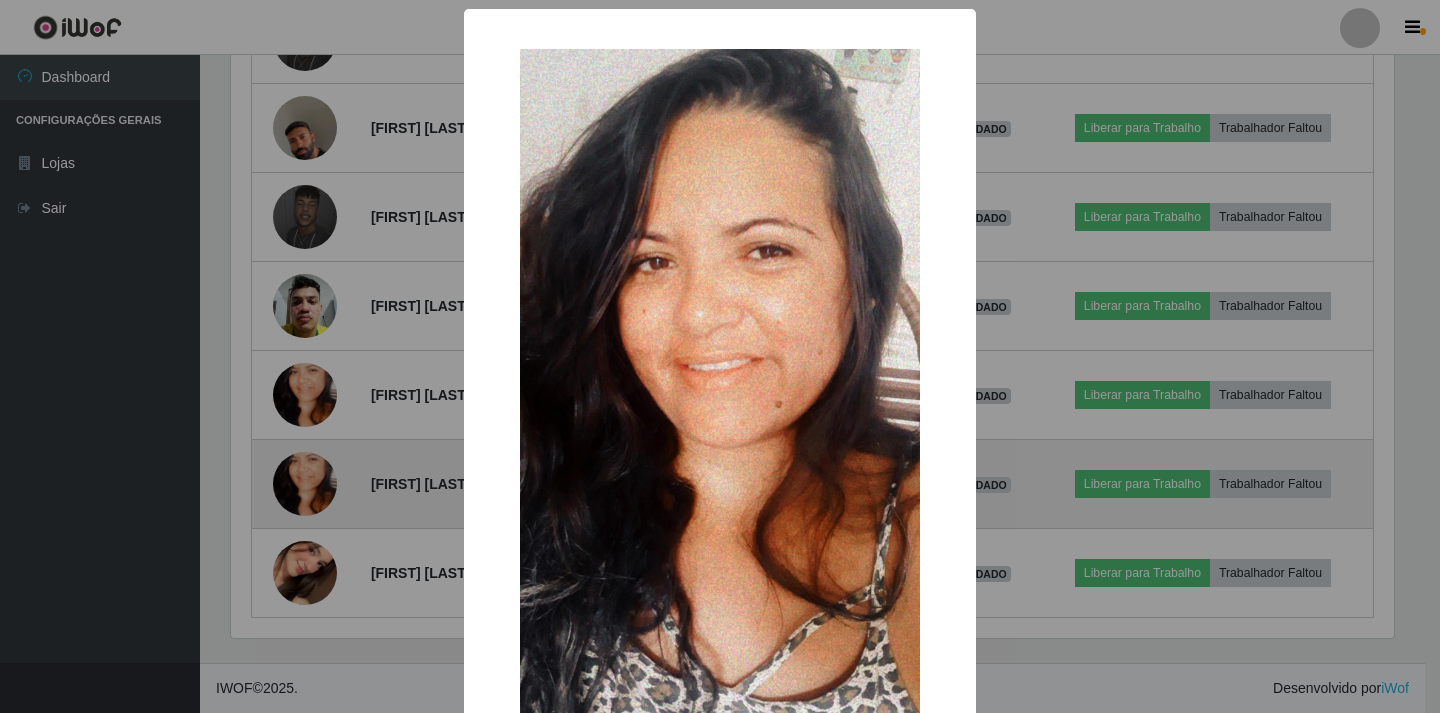 scroll, scrollTop: 999585, scrollLeft: 998837, axis: both 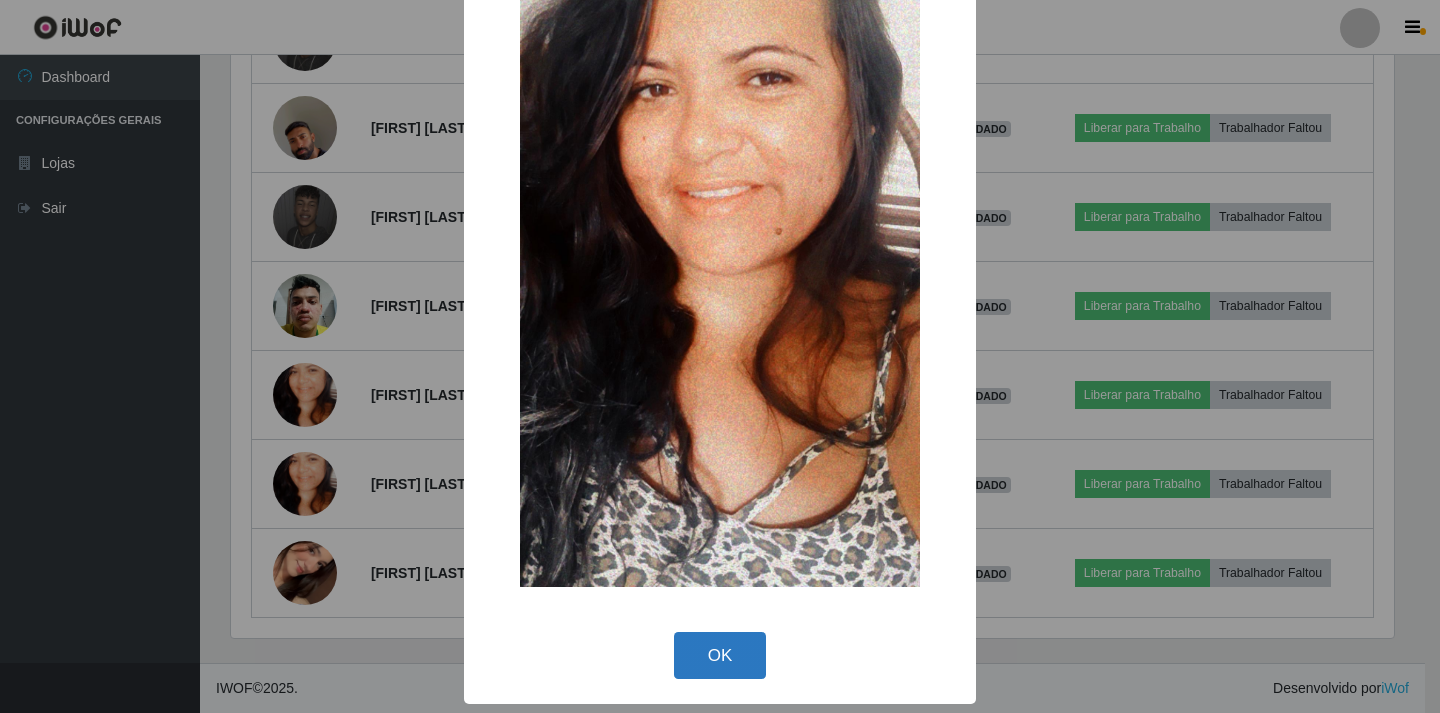 click on "OK" at bounding box center [720, 655] 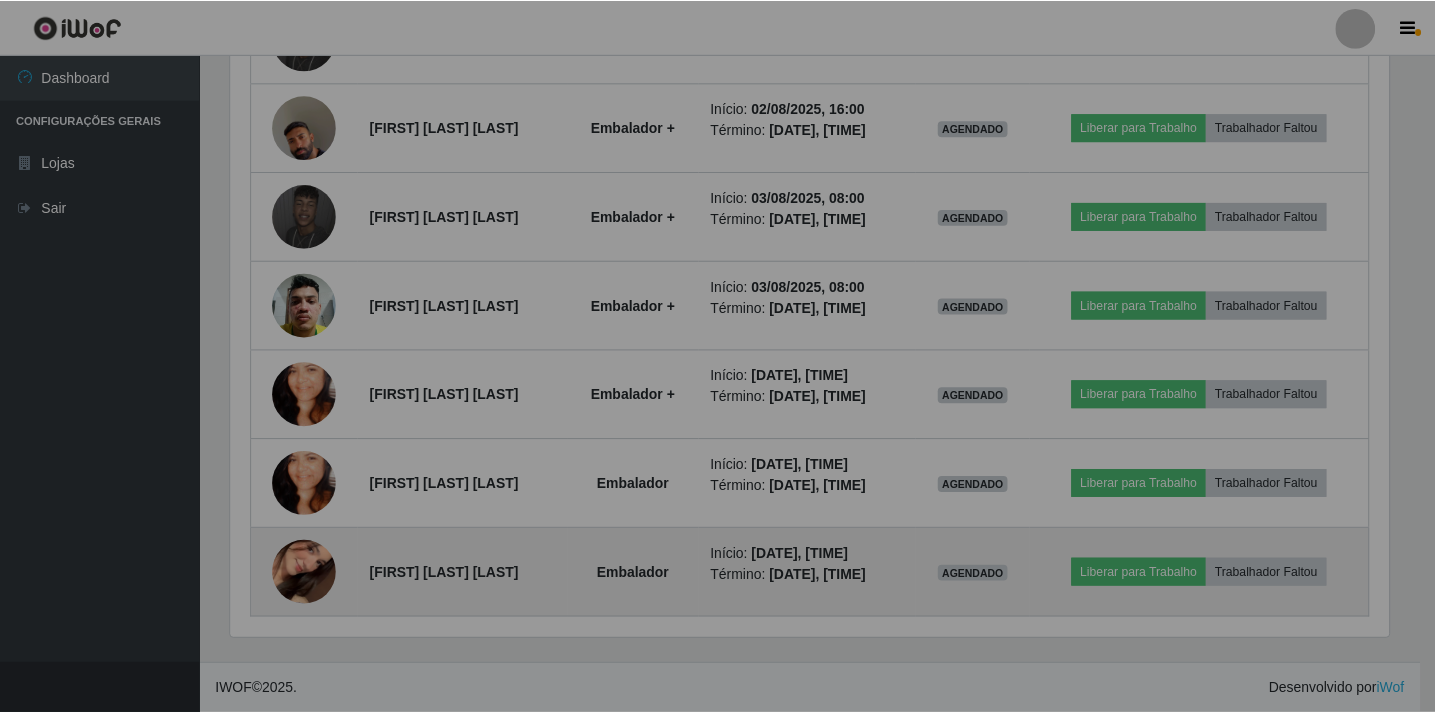 scroll, scrollTop: 999585, scrollLeft: 998827, axis: both 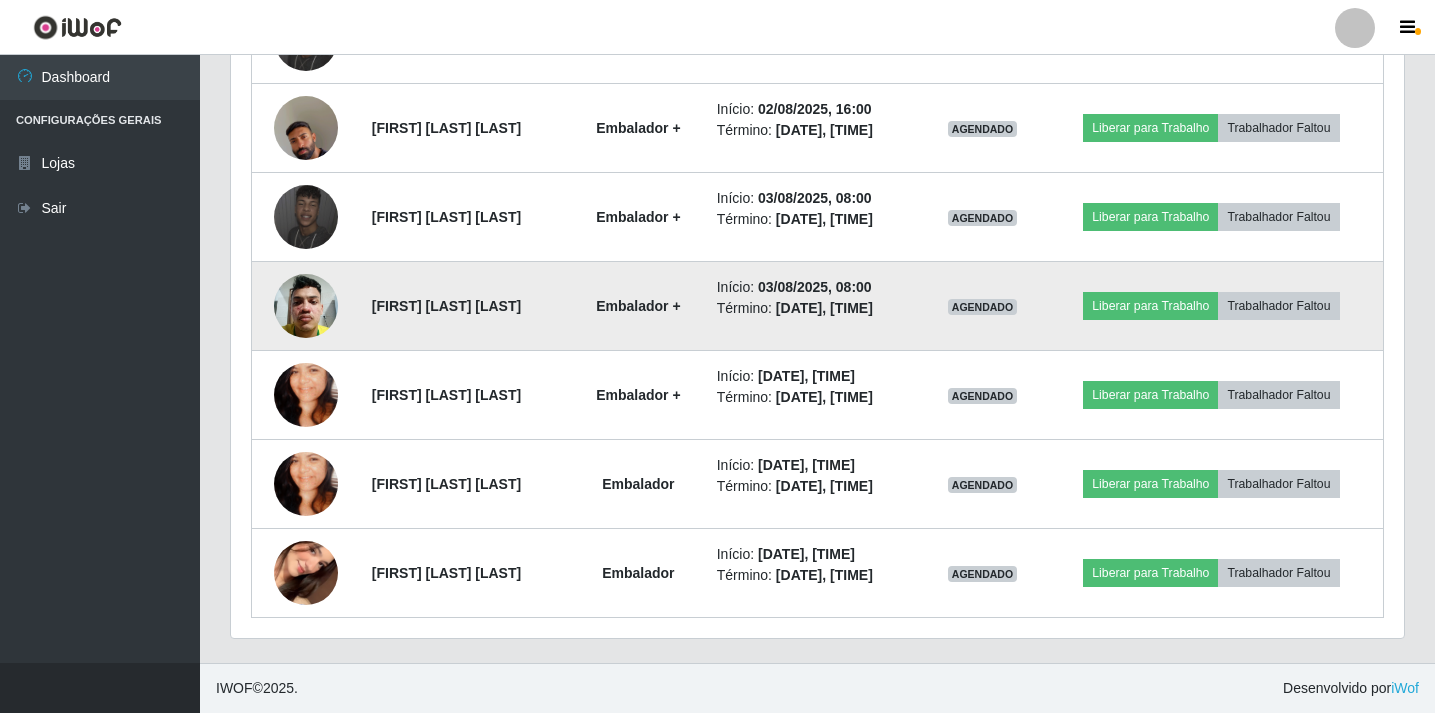 click at bounding box center [306, 305] 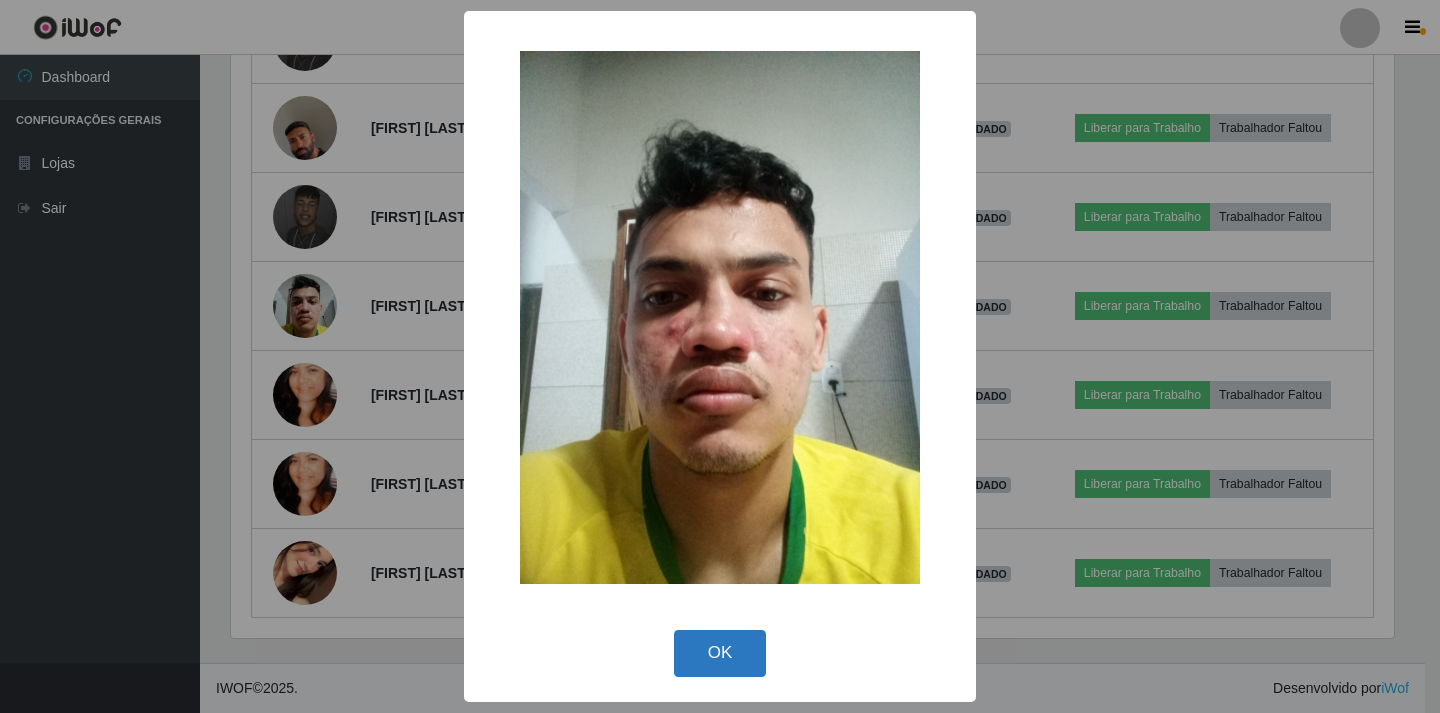 click on "OK" at bounding box center [720, 653] 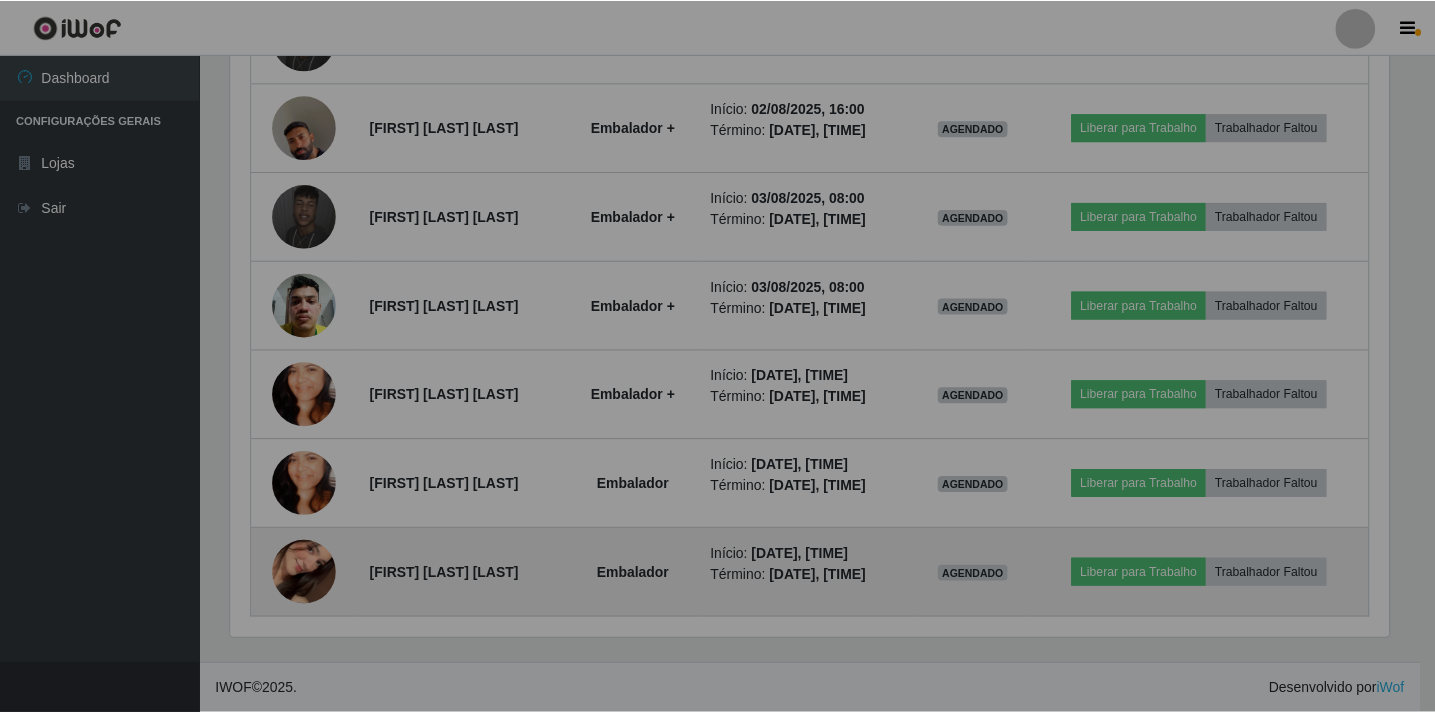 scroll, scrollTop: 999585, scrollLeft: 998827, axis: both 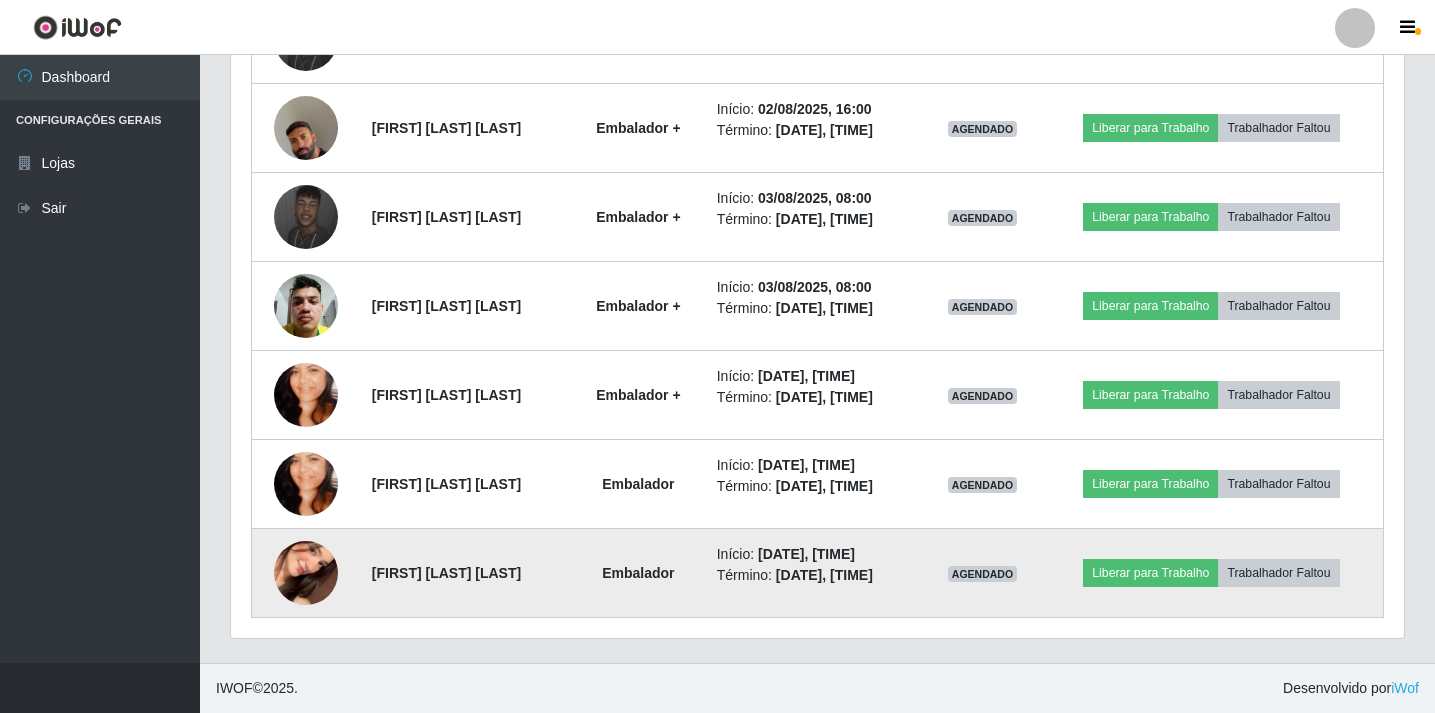 click at bounding box center [306, 573] 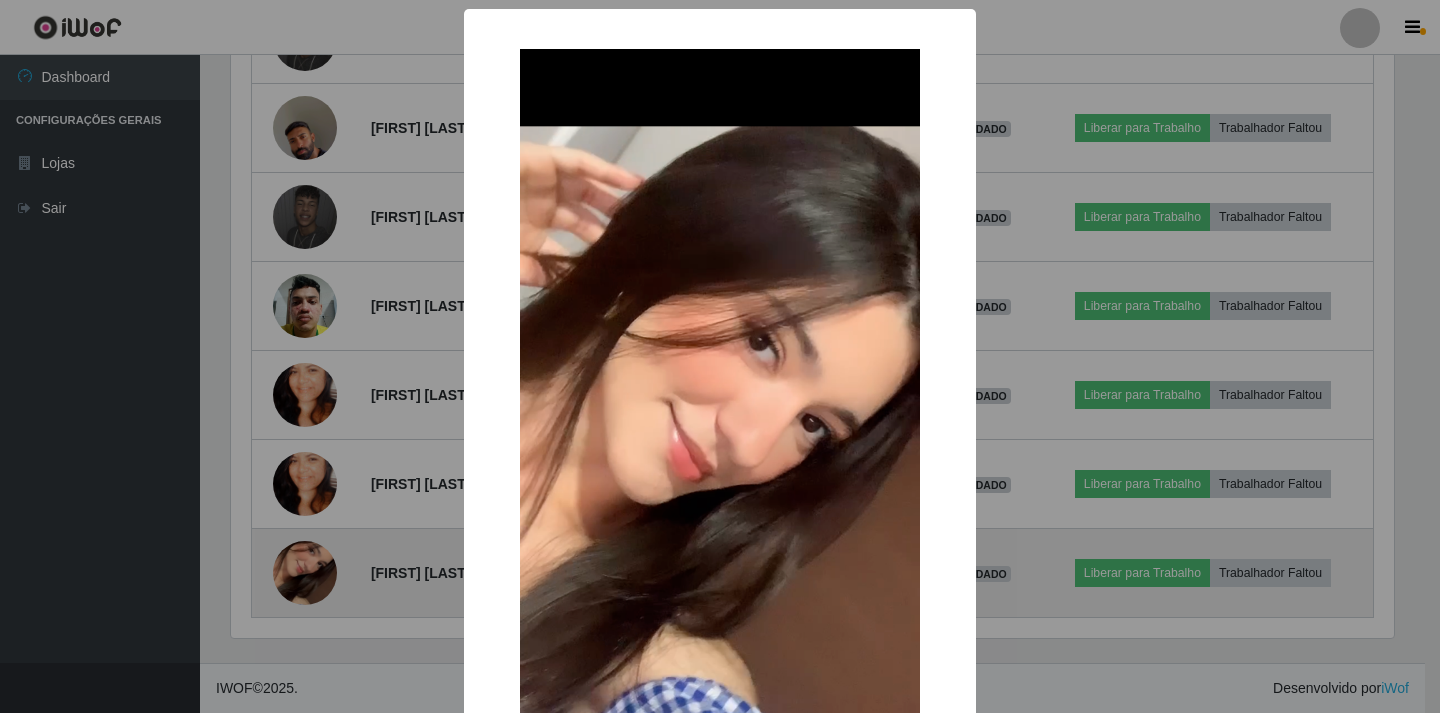 scroll, scrollTop: 999585, scrollLeft: 998837, axis: both 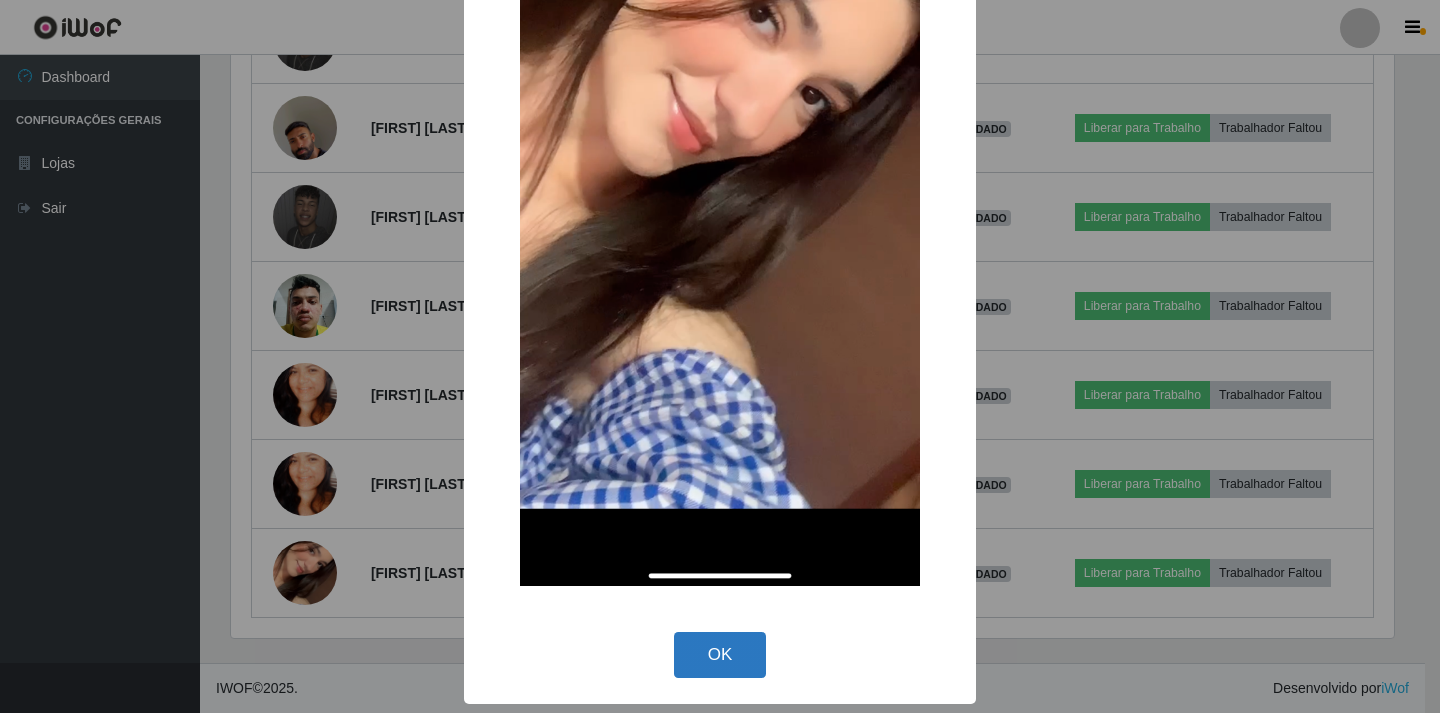 click on "OK" at bounding box center (720, 655) 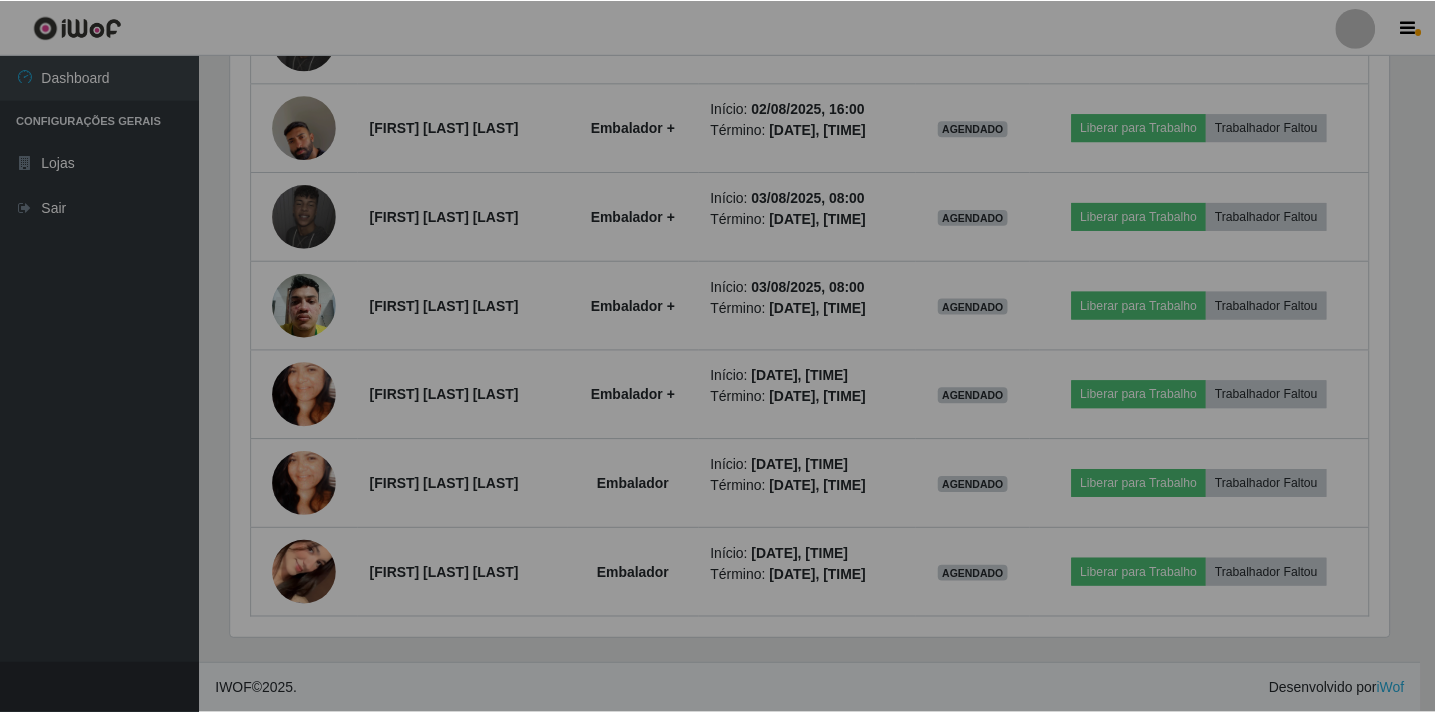 scroll, scrollTop: 999585, scrollLeft: 998827, axis: both 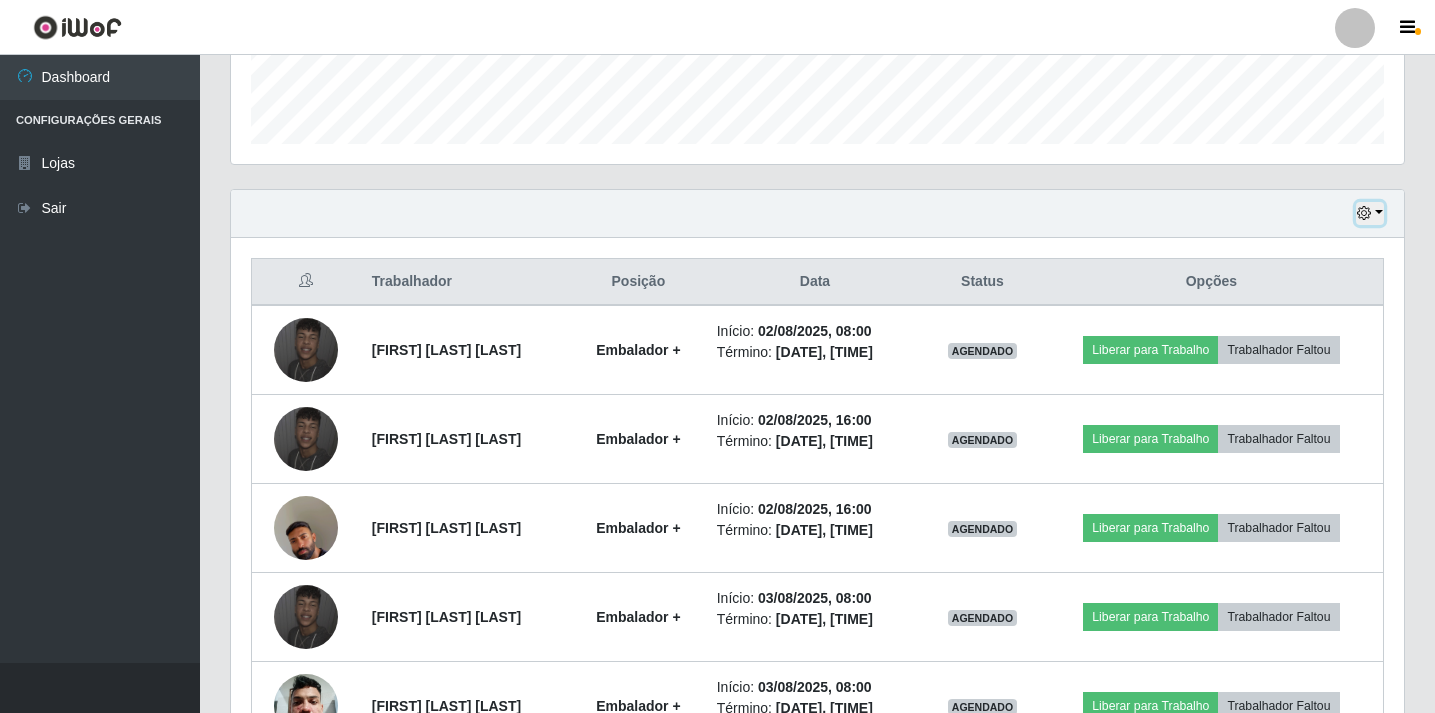 click at bounding box center [1364, 213] 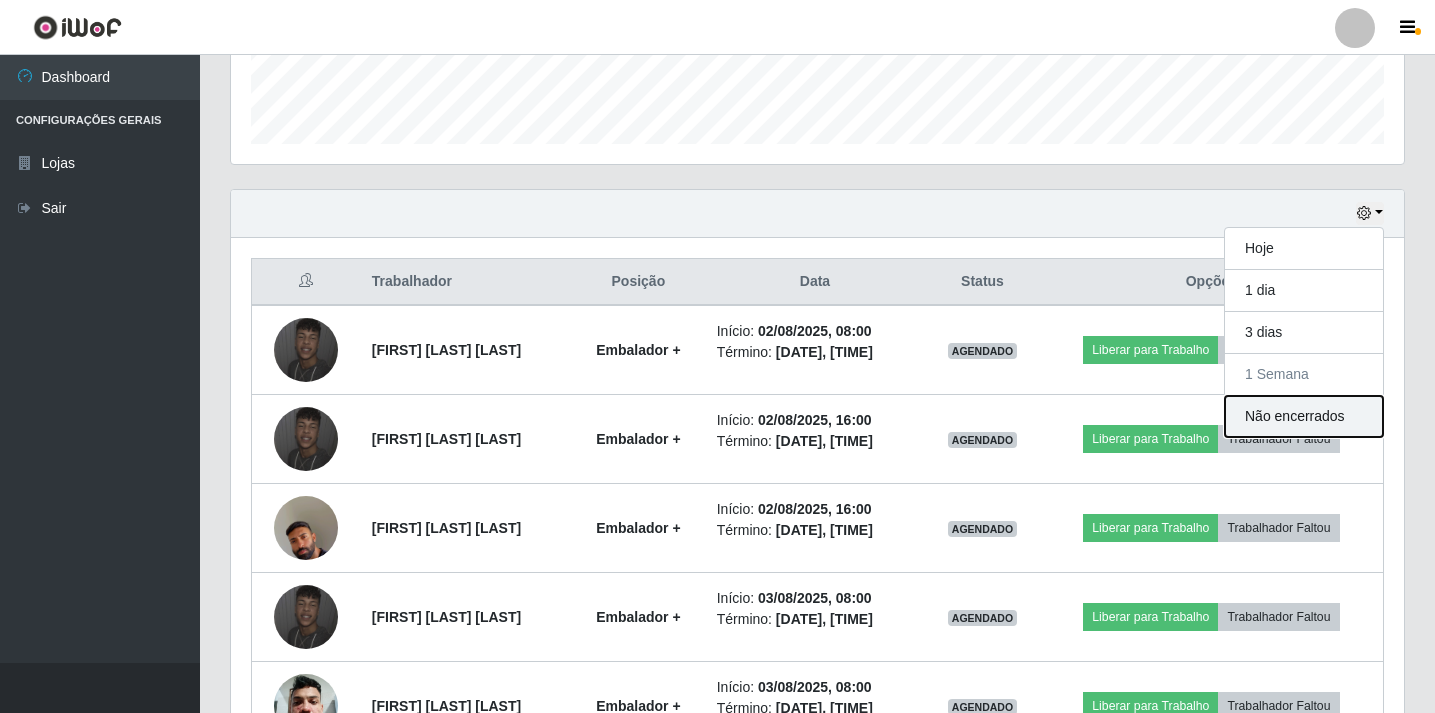 click on "Não encerrados" at bounding box center (1304, 416) 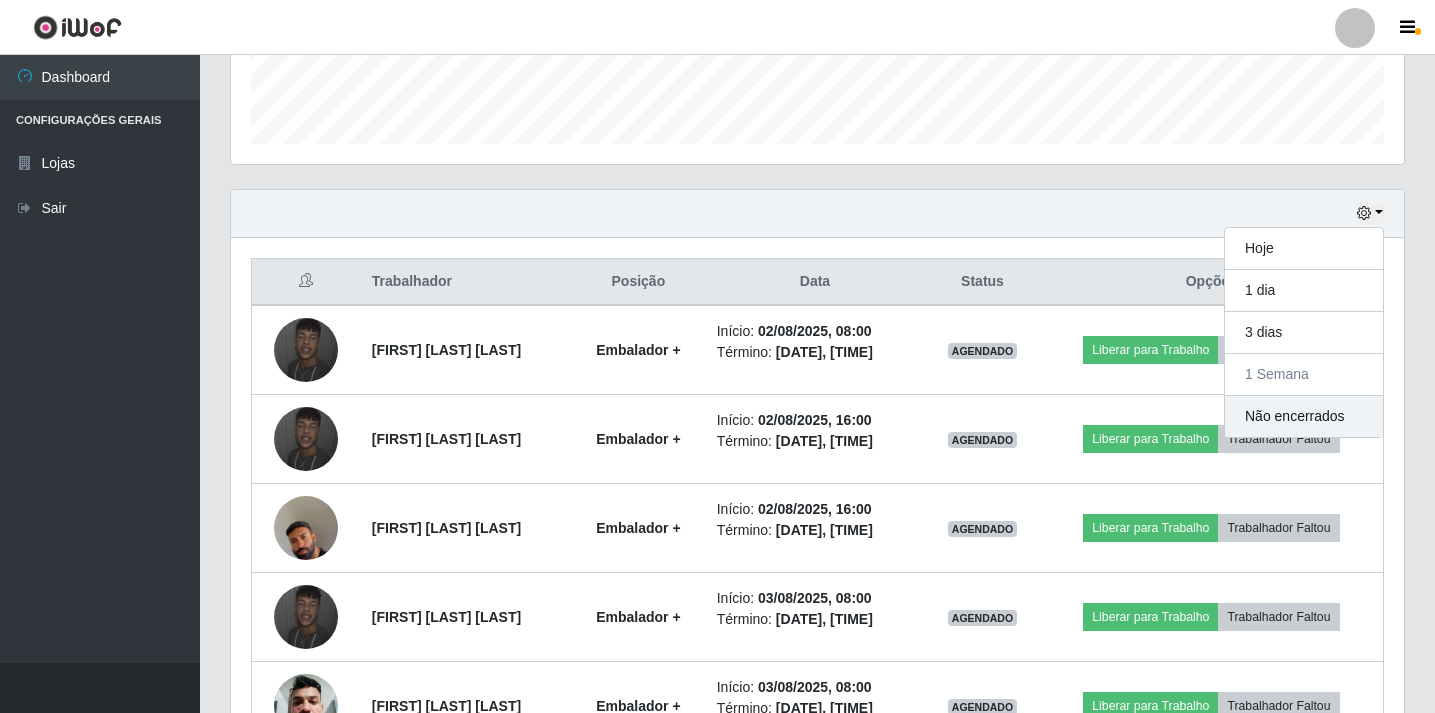 scroll 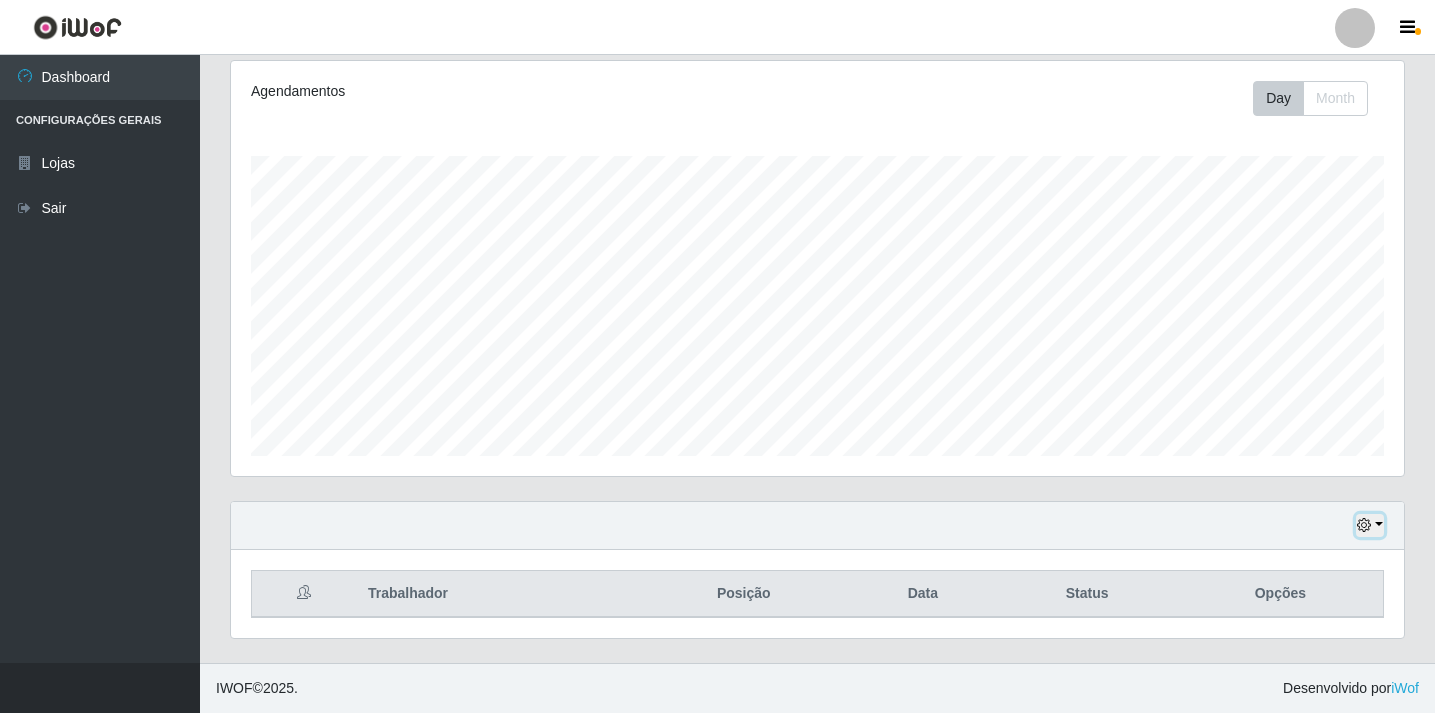 click at bounding box center (1364, 525) 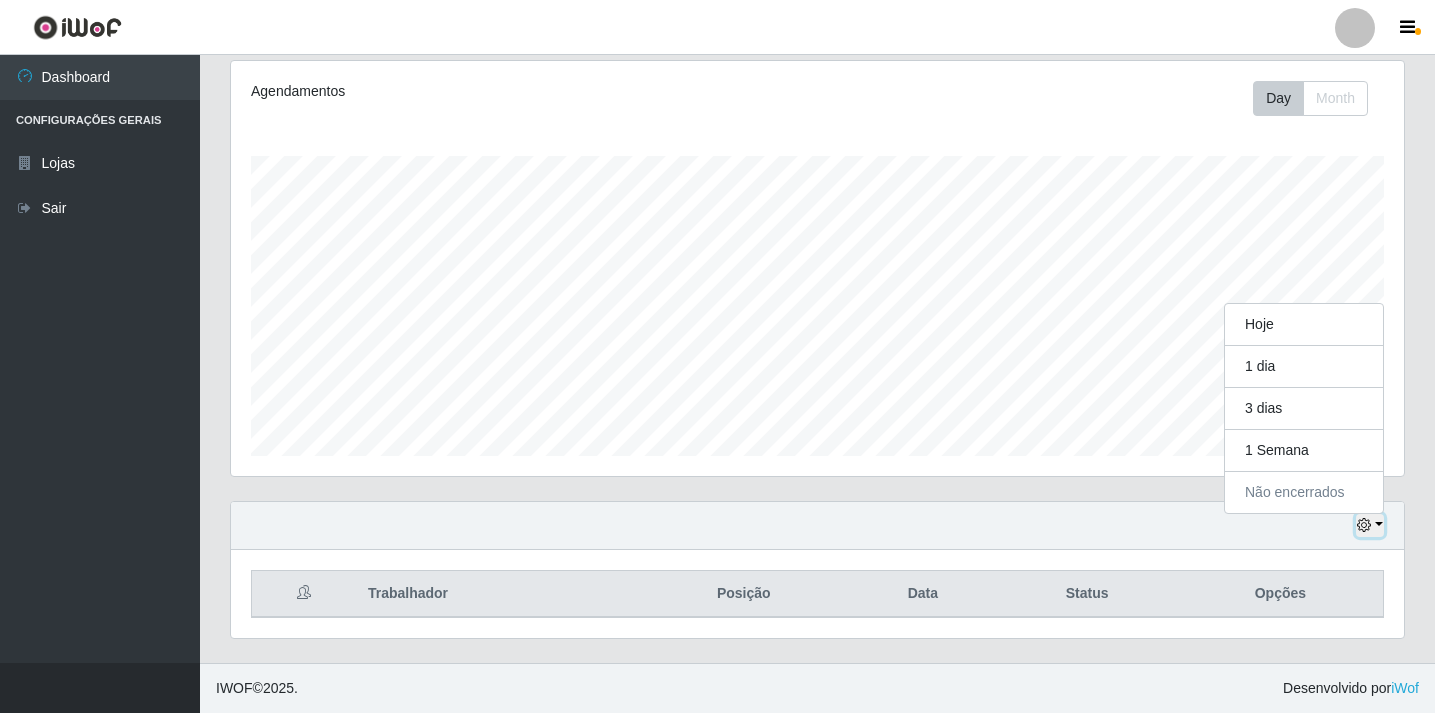 scroll, scrollTop: 415, scrollLeft: 1173, axis: both 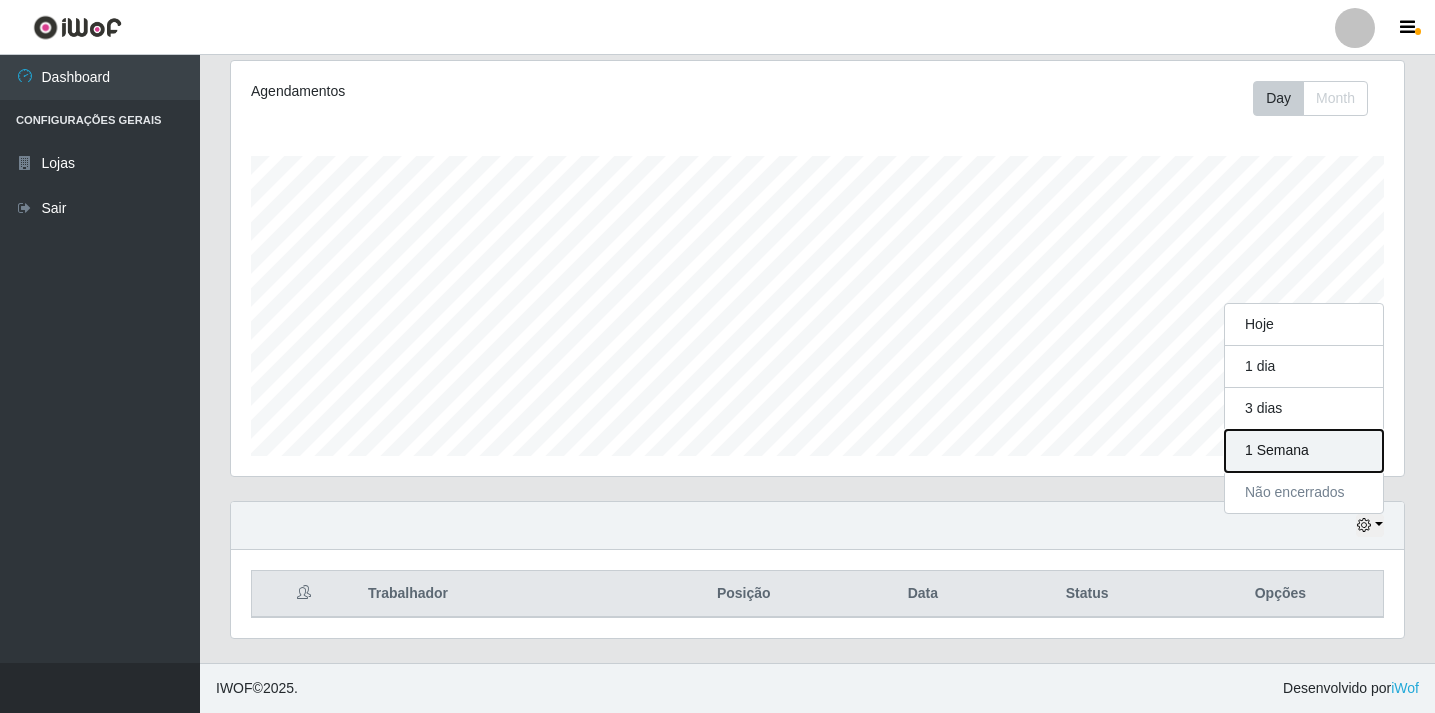 click on "1 Semana" at bounding box center [1304, 451] 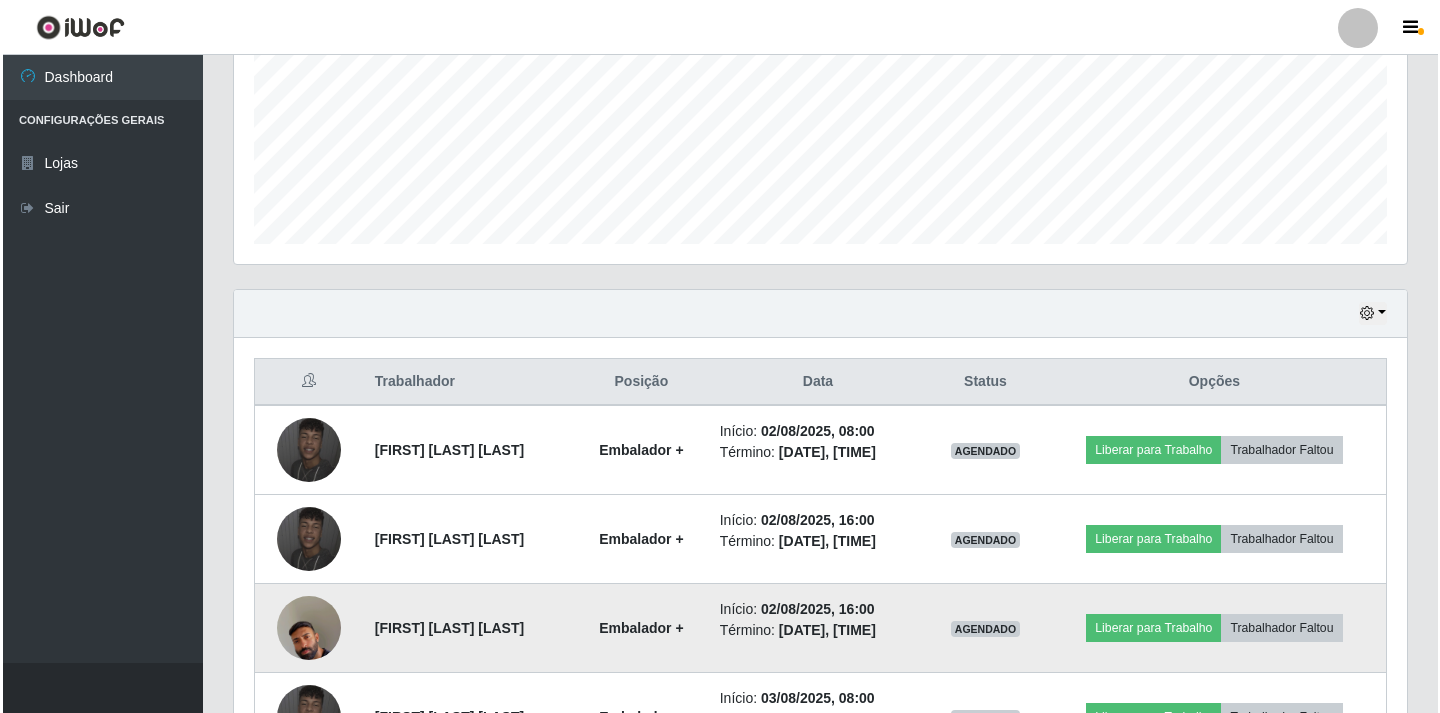 scroll, scrollTop: 0, scrollLeft: 0, axis: both 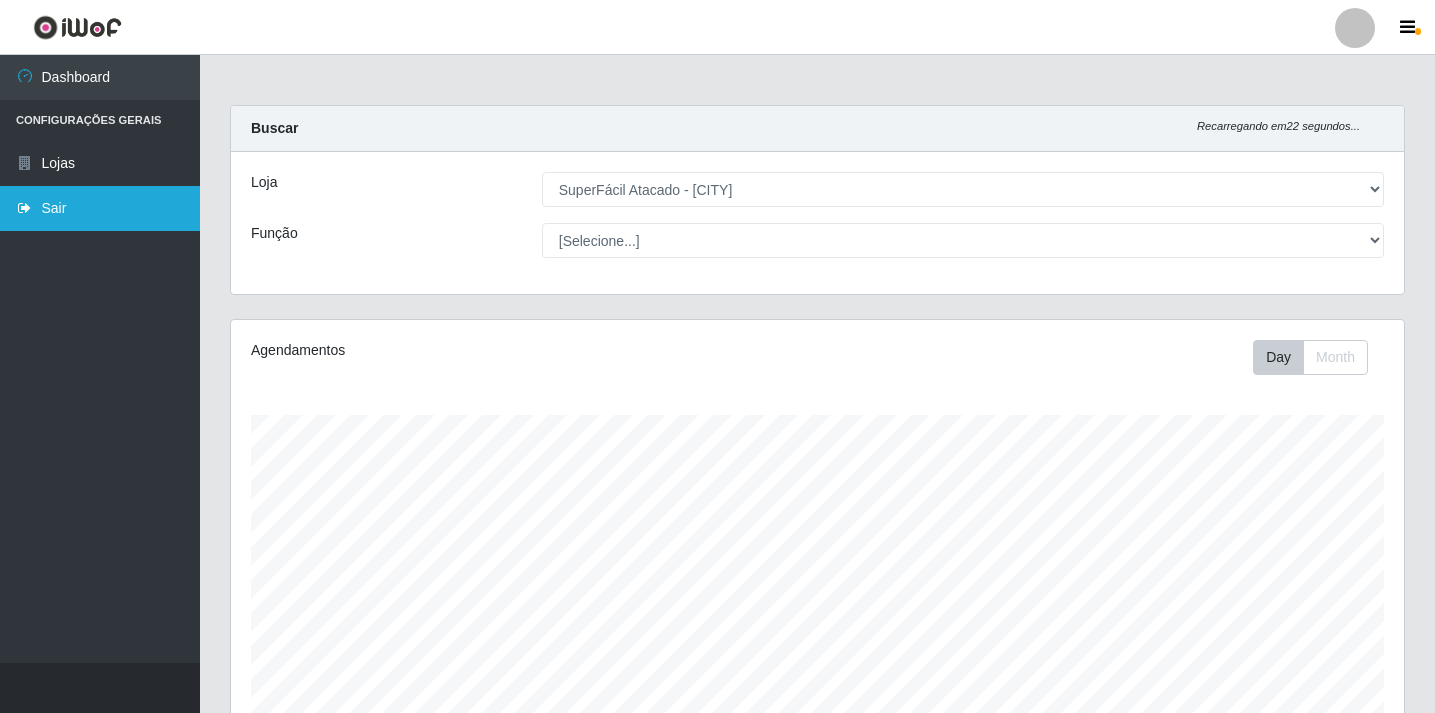 click on "Sair" at bounding box center (100, 208) 